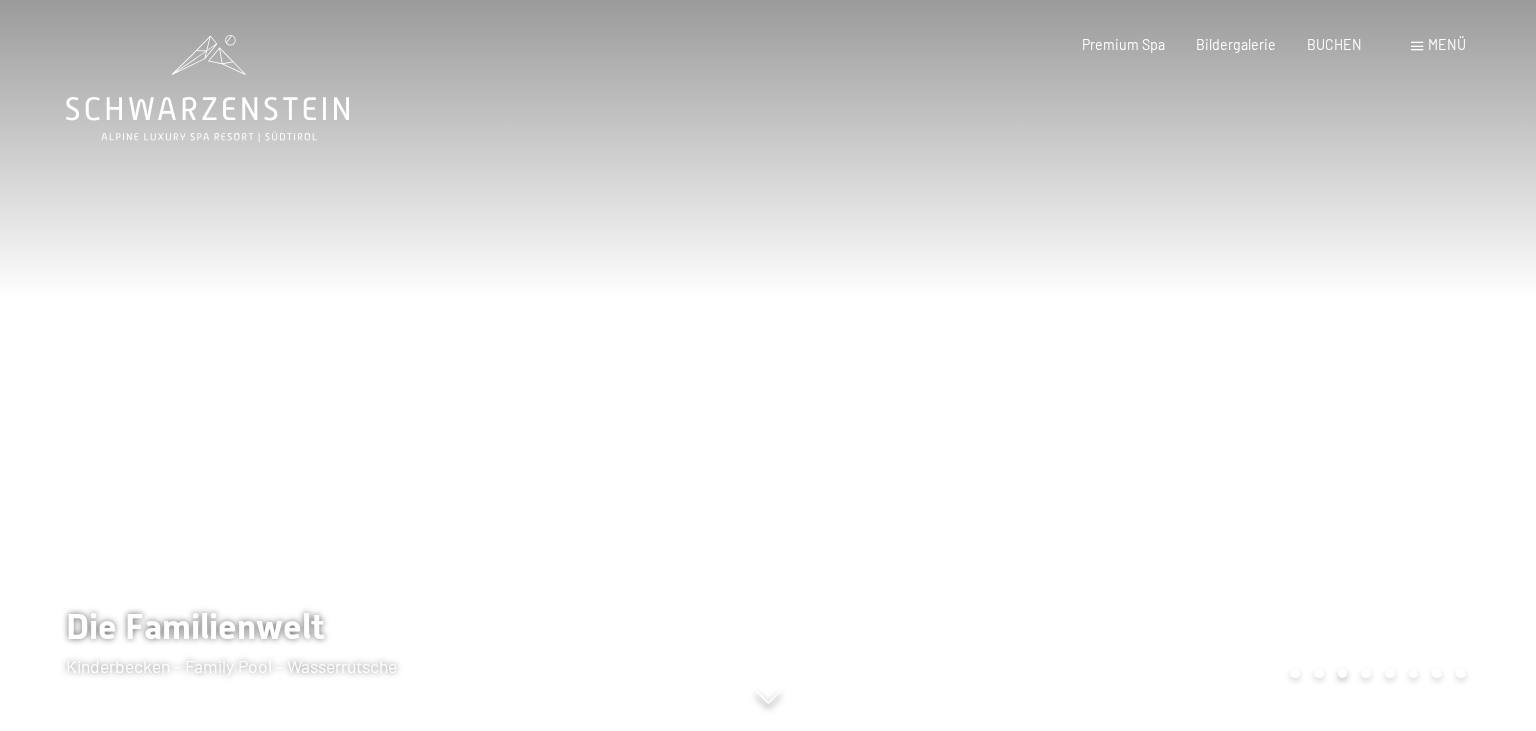 scroll, scrollTop: 0, scrollLeft: 0, axis: both 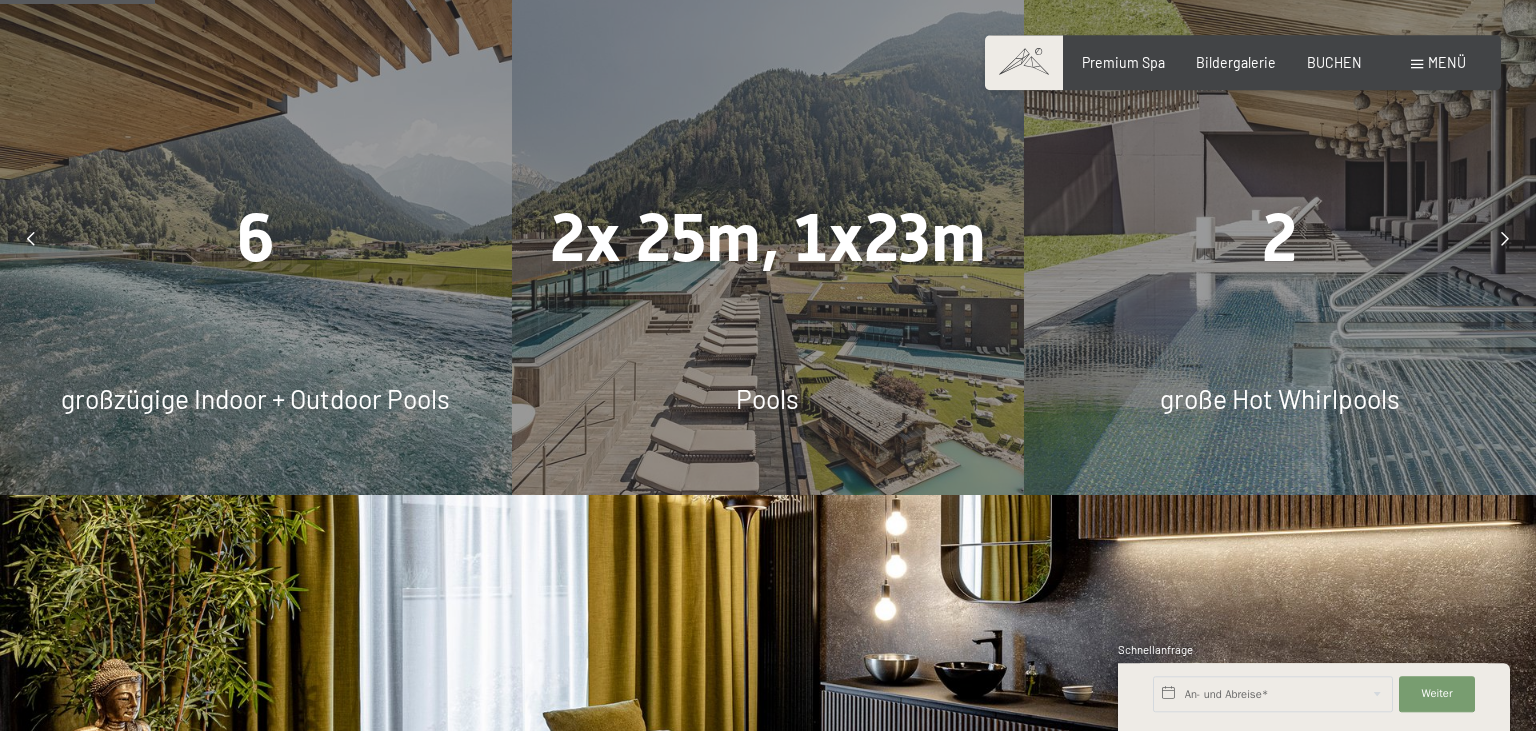 click at bounding box center (31, 239) 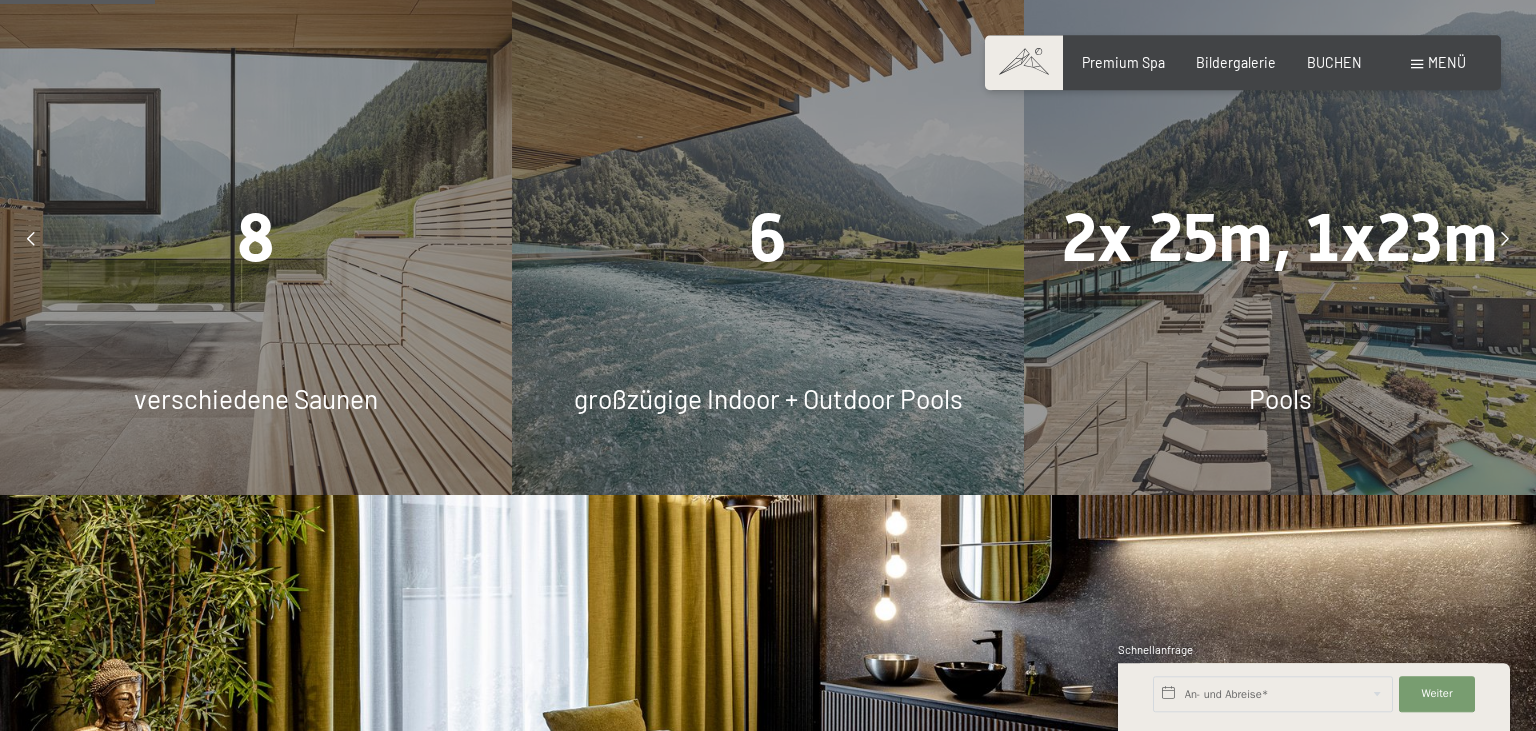 click at bounding box center [31, 239] 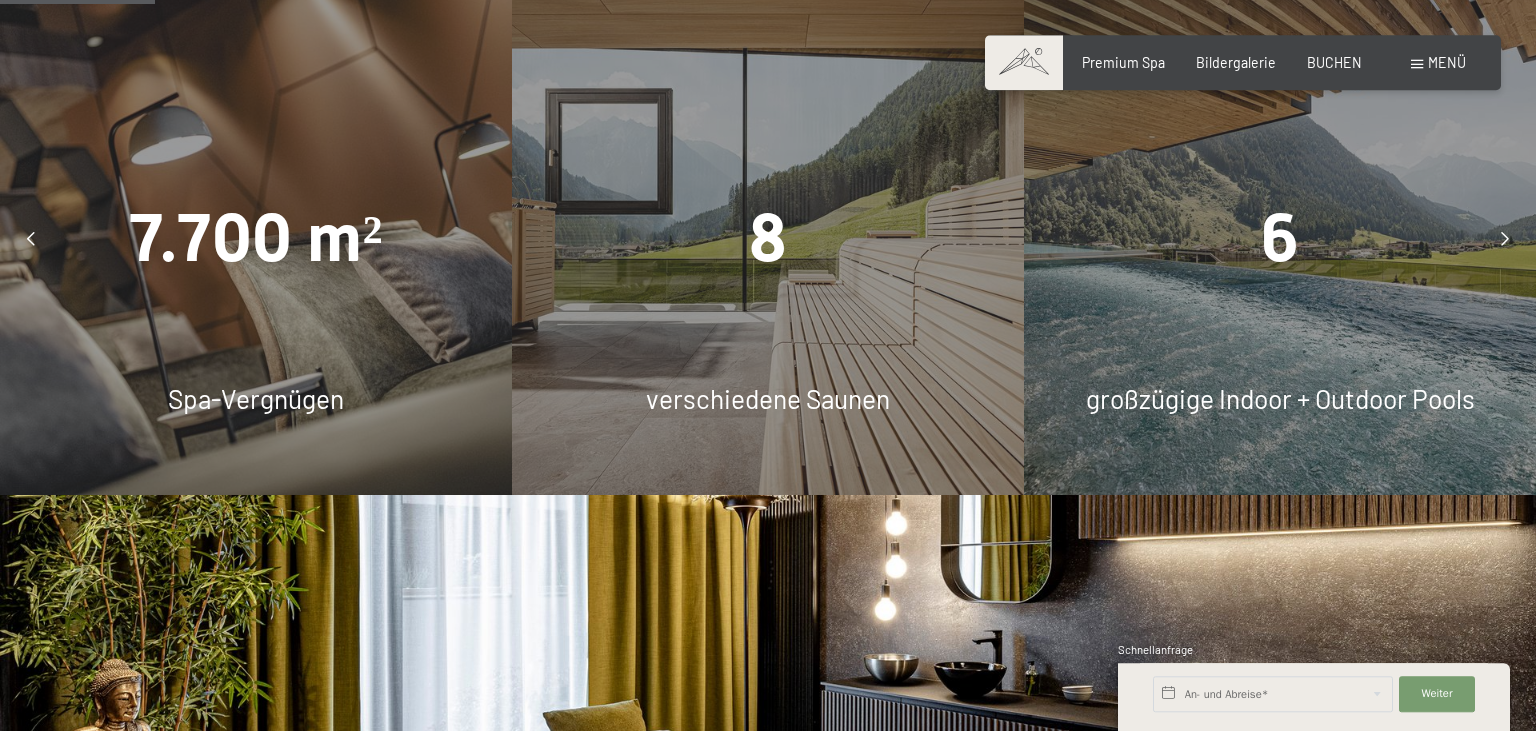 click at bounding box center [31, 239] 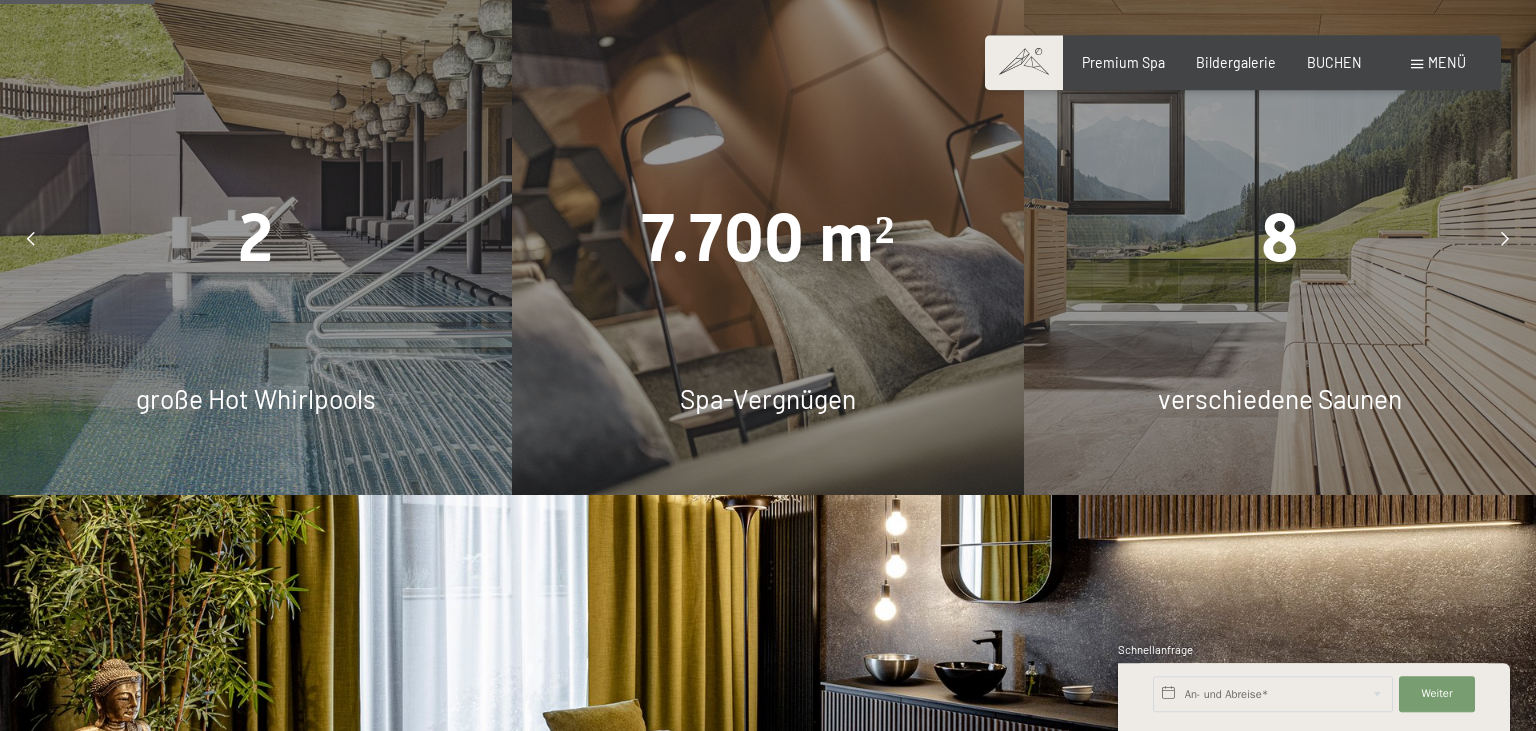 click at bounding box center (31, 239) 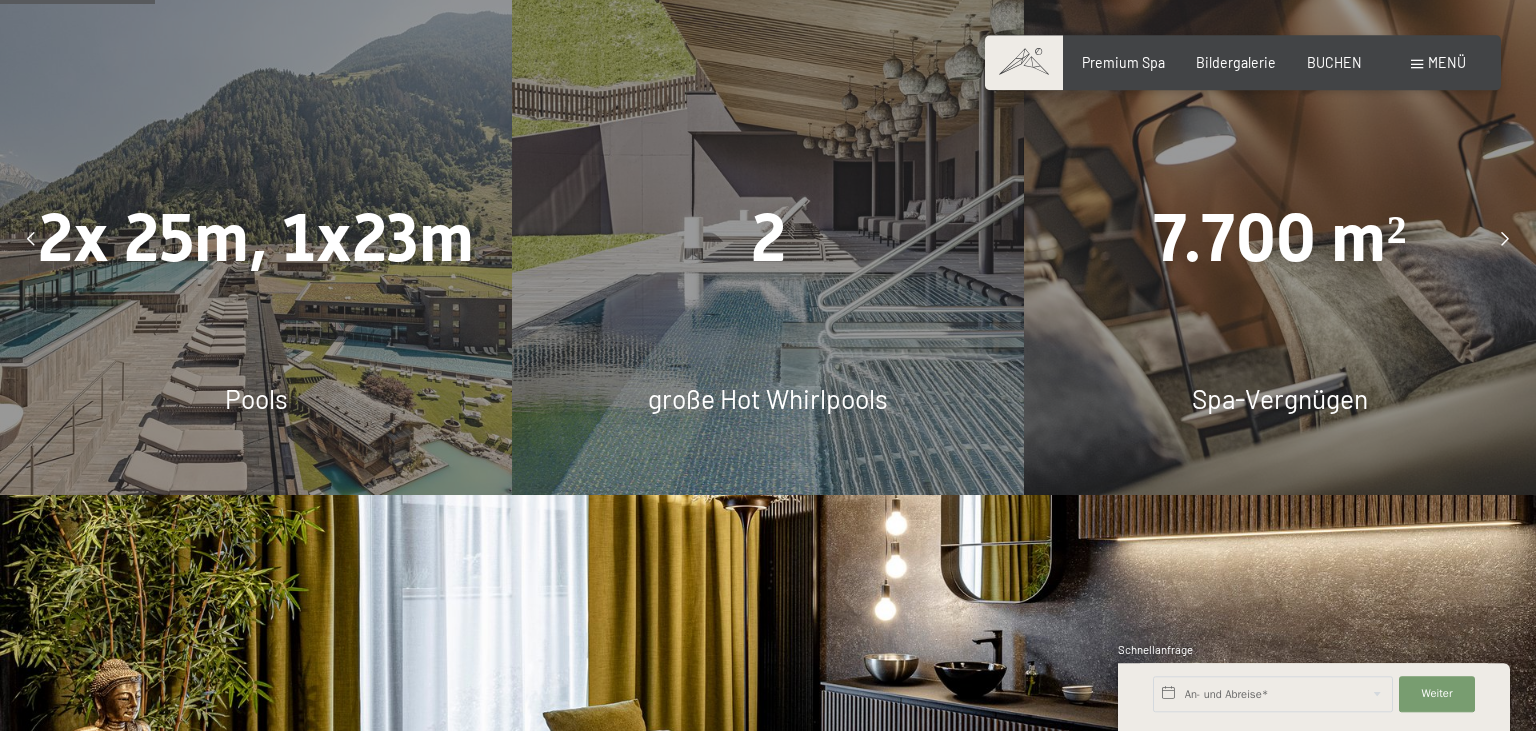 click at bounding box center [31, 239] 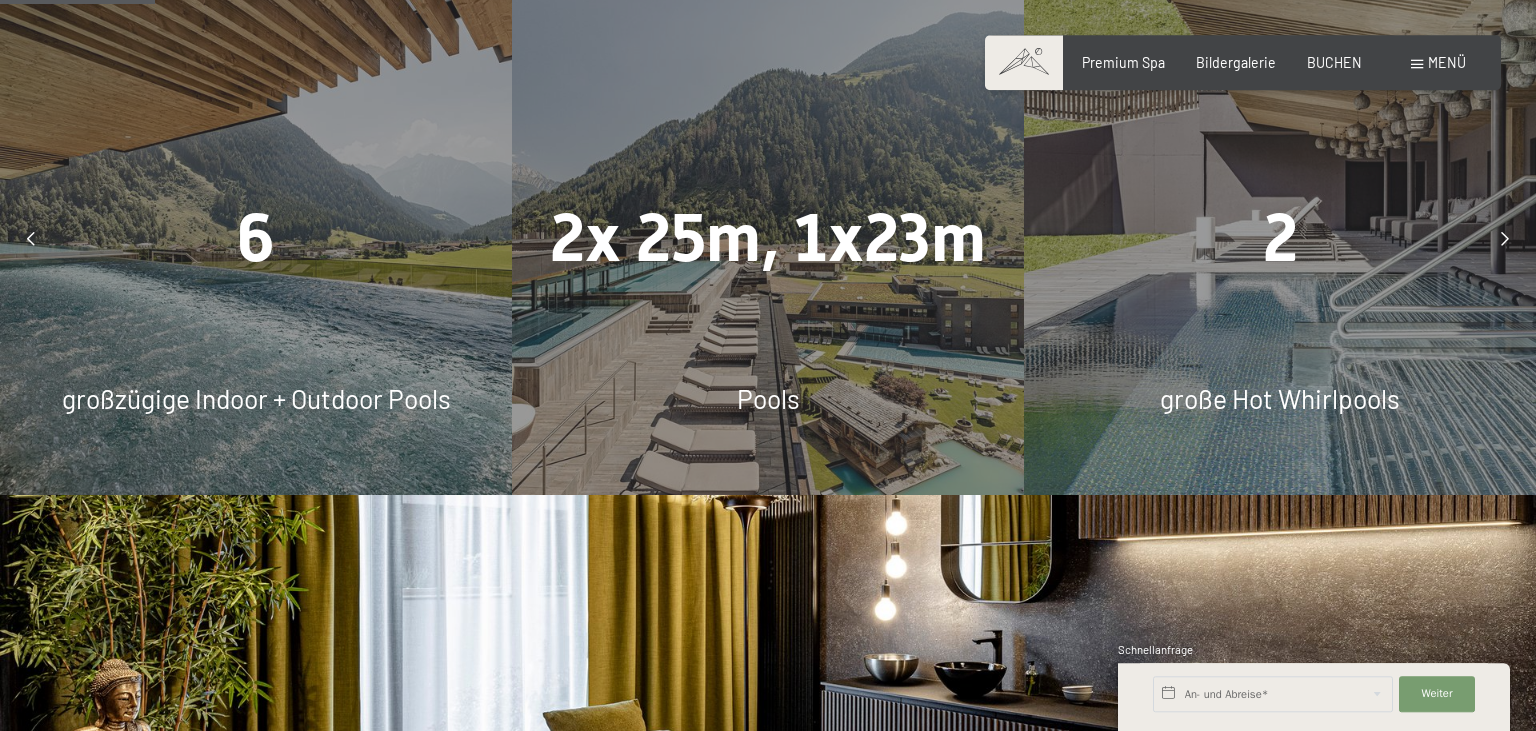 click at bounding box center (31, 239) 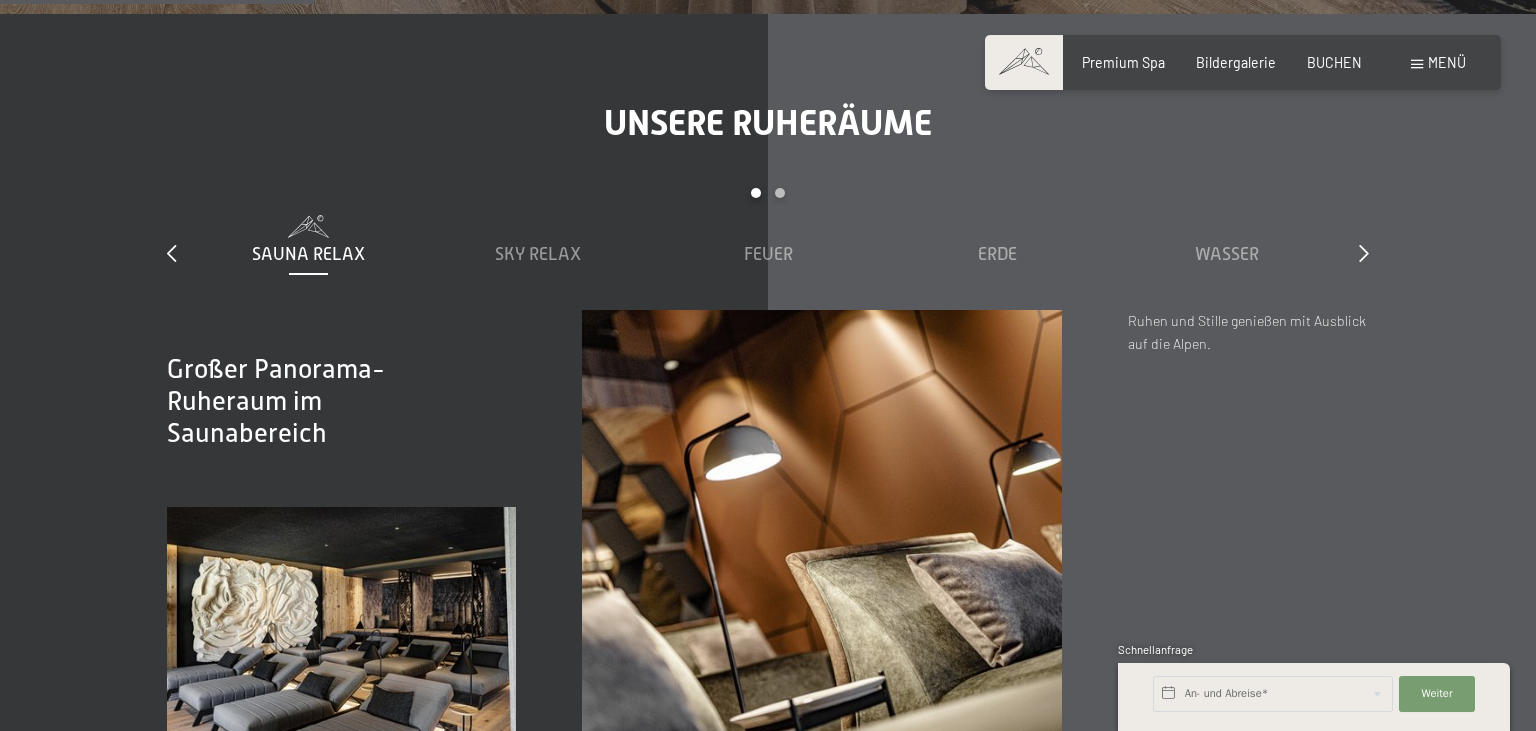 scroll, scrollTop: 2376, scrollLeft: 0, axis: vertical 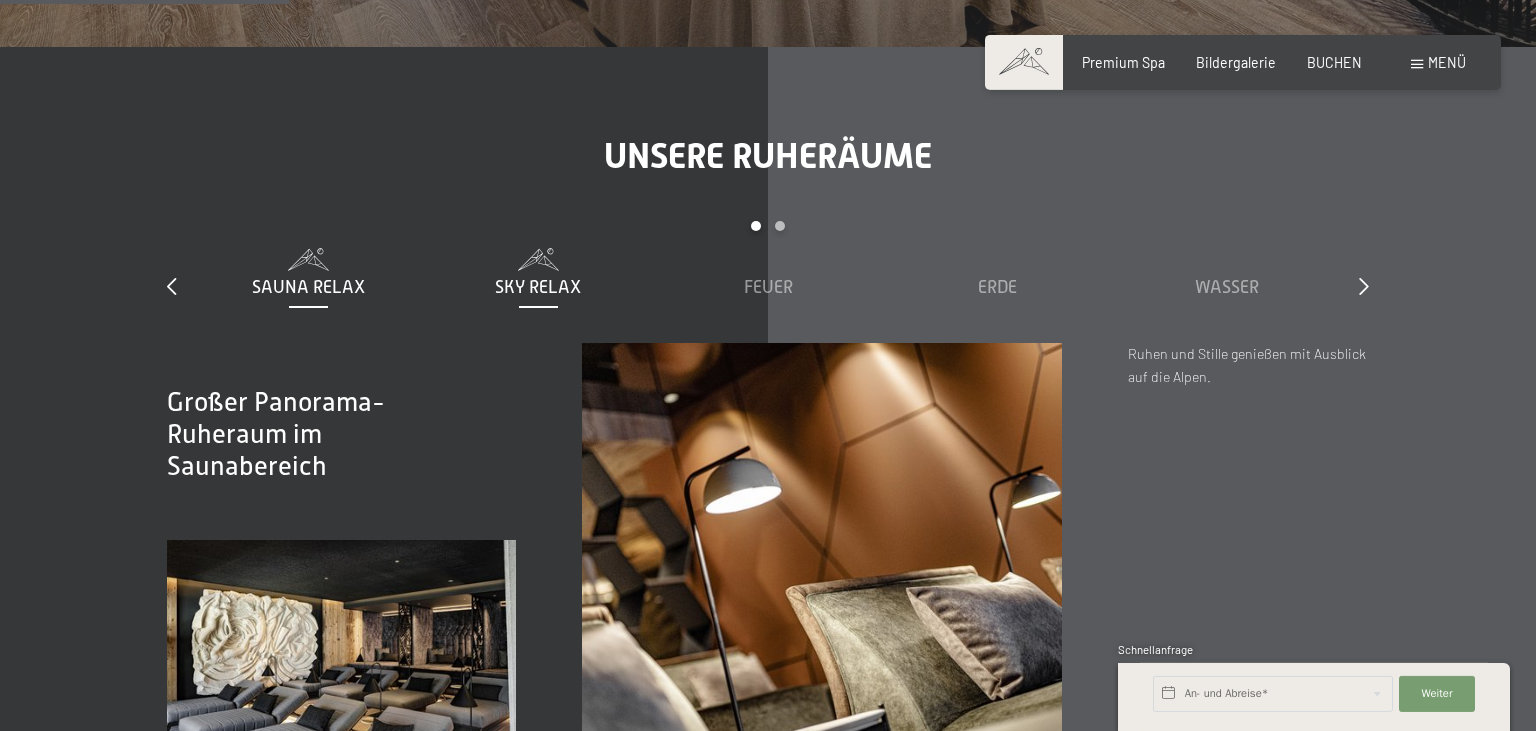 click on "Sky Relax" at bounding box center [538, 273] 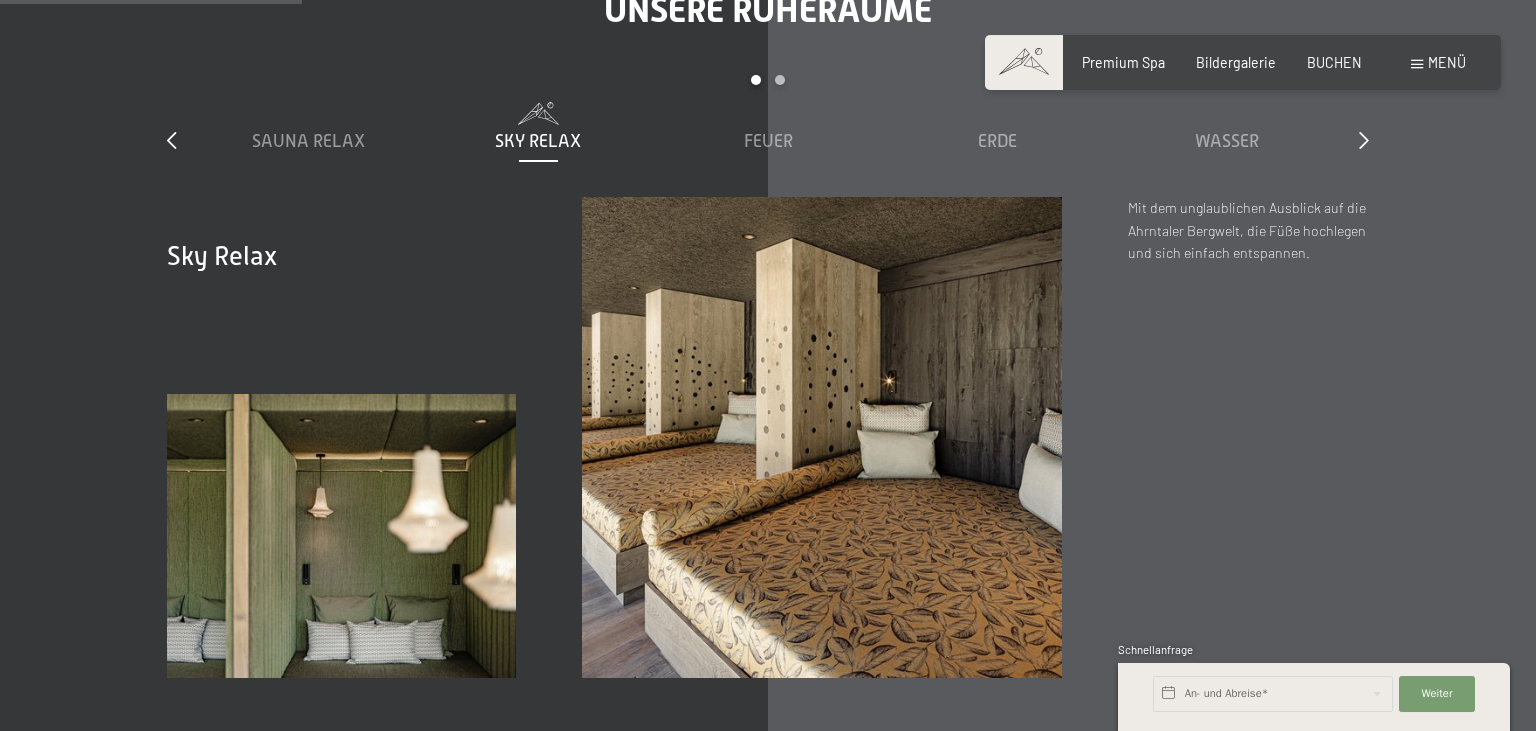 scroll, scrollTop: 2479, scrollLeft: 0, axis: vertical 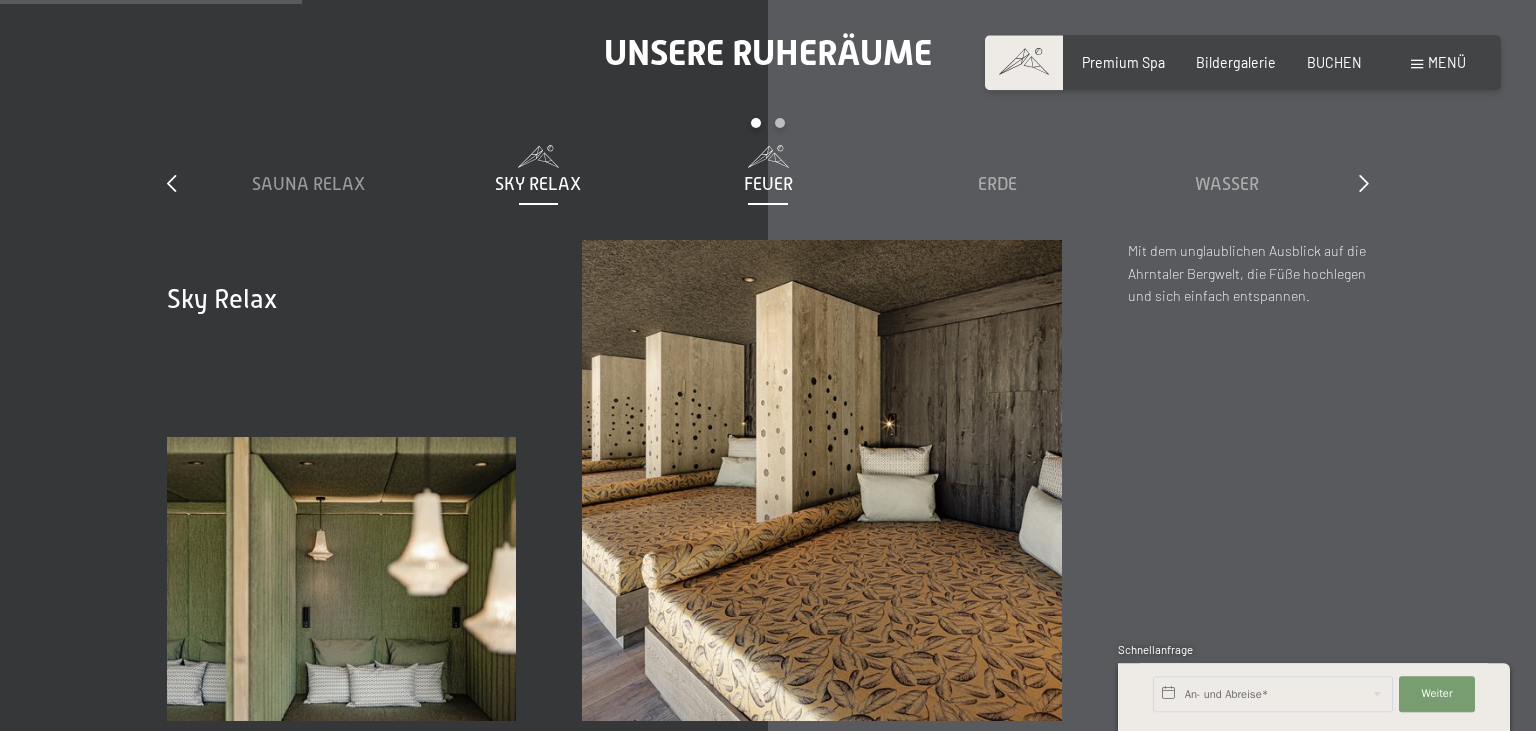 click on "Feuer" at bounding box center [768, 184] 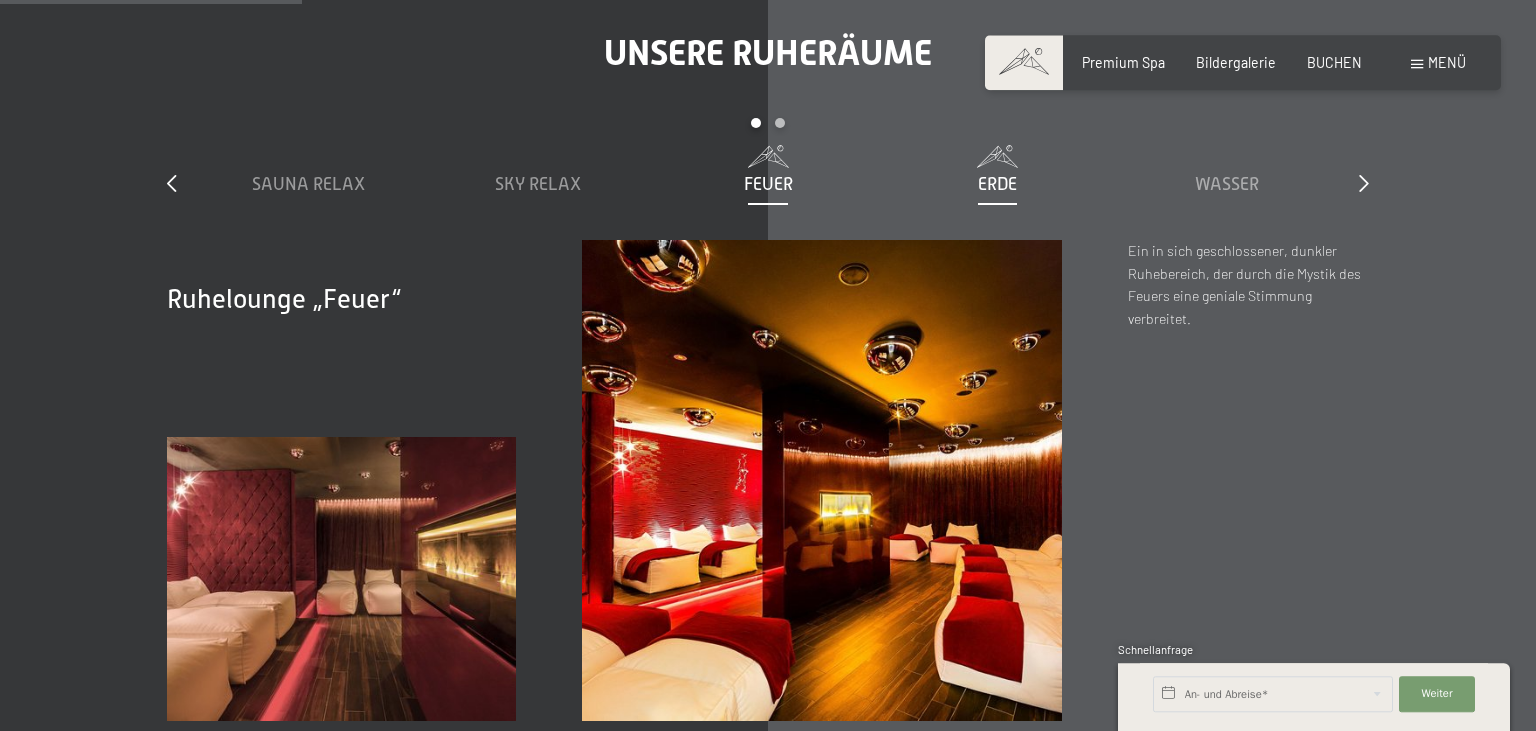 click on "Erde" at bounding box center (997, 184) 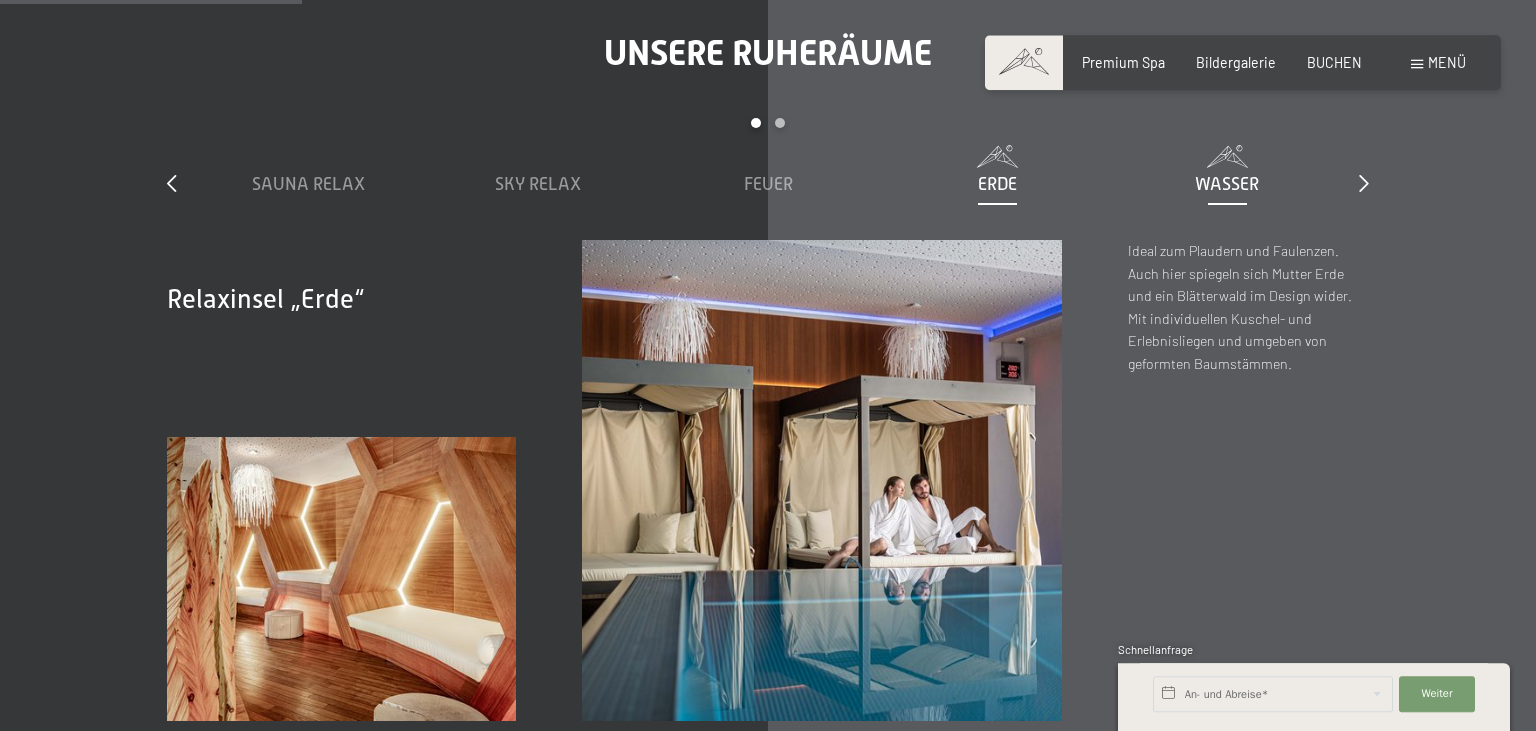 click on "Wasser" at bounding box center [1227, 184] 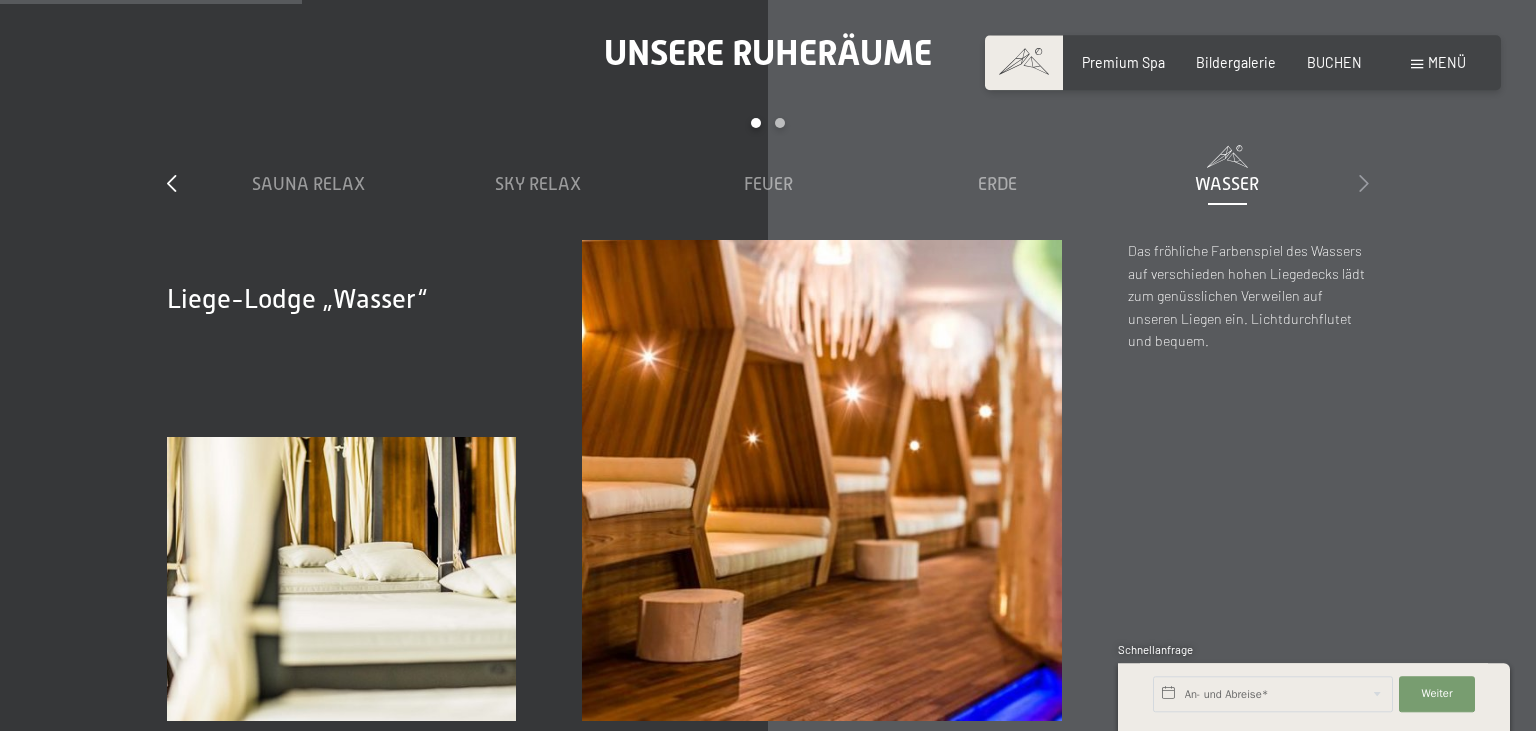 click at bounding box center (1364, 183) 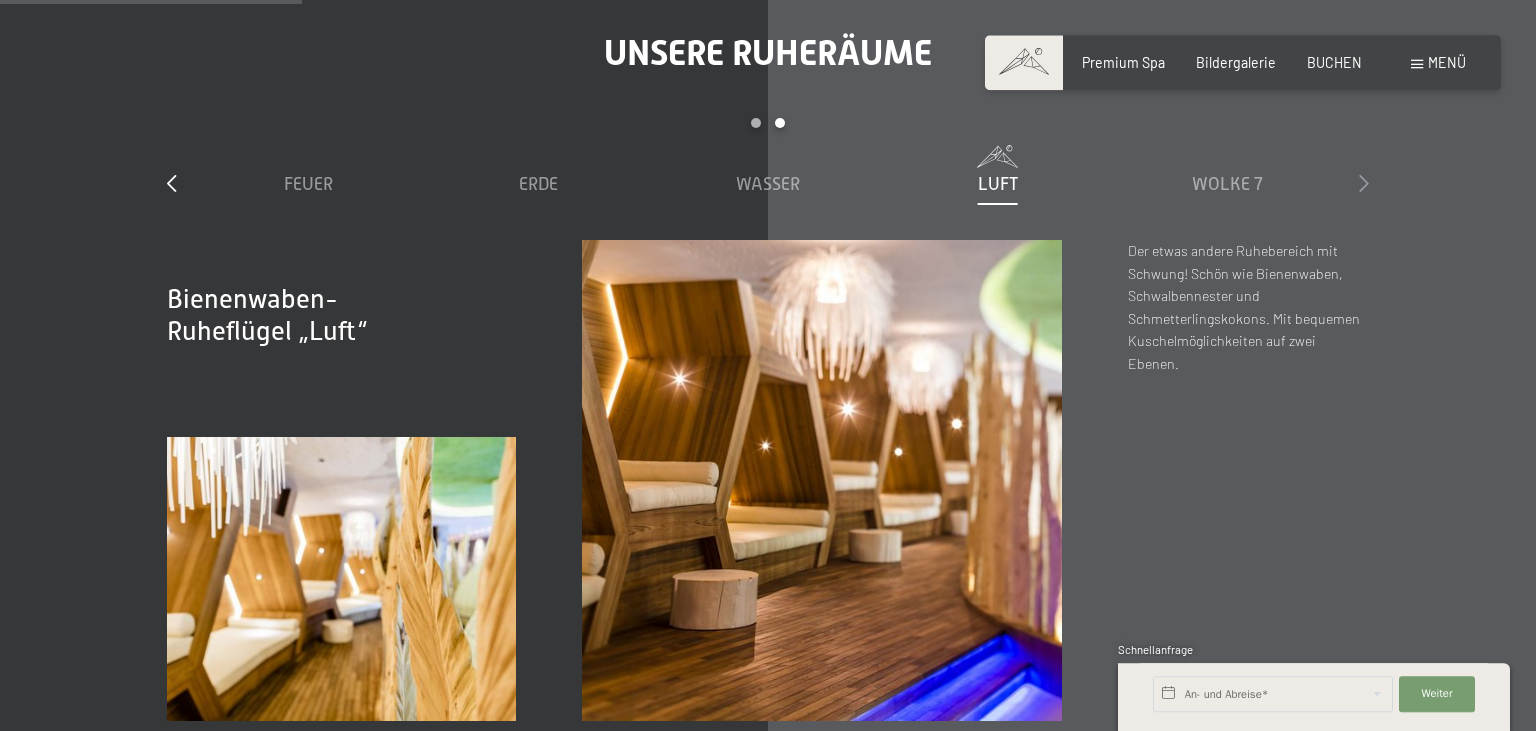 click at bounding box center (1364, 183) 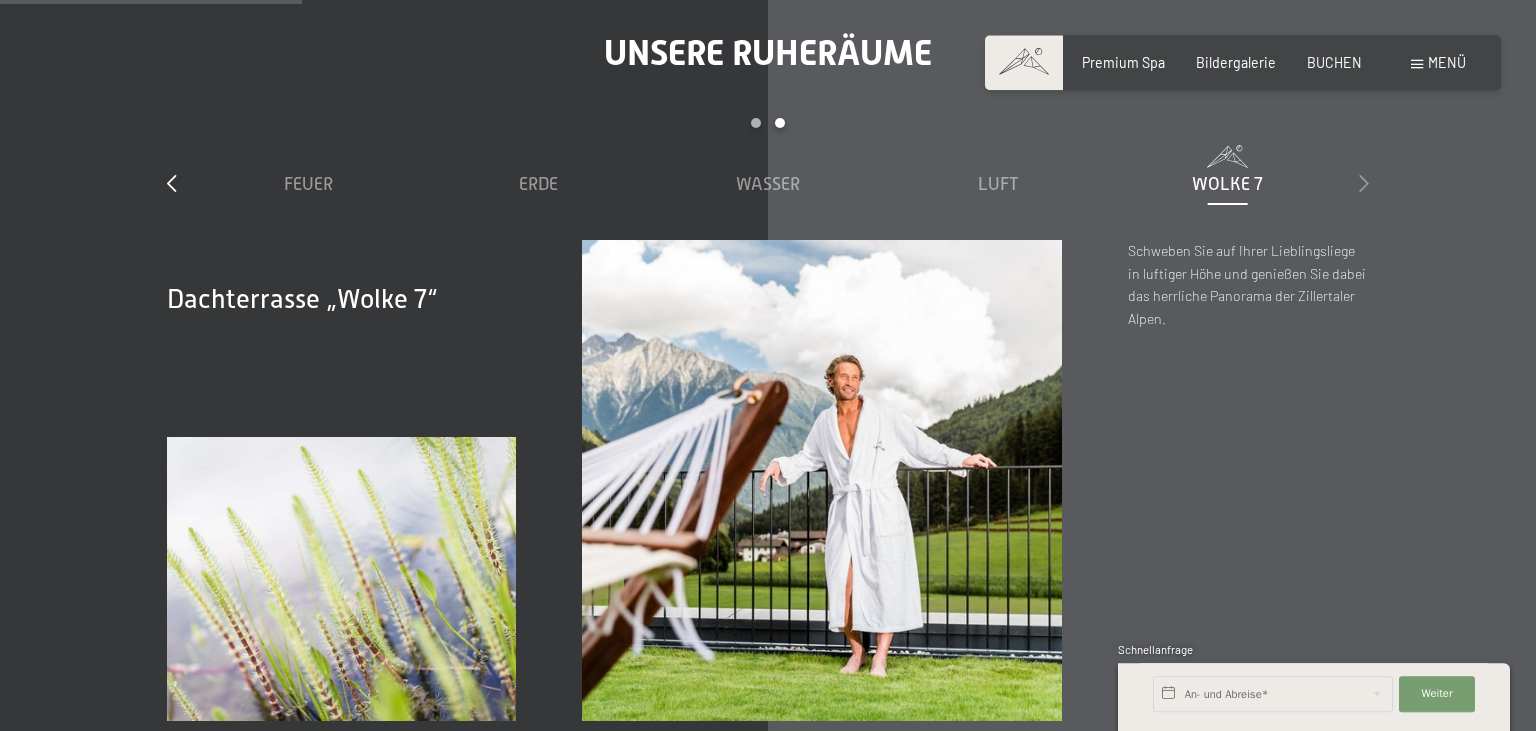 click at bounding box center (1364, 183) 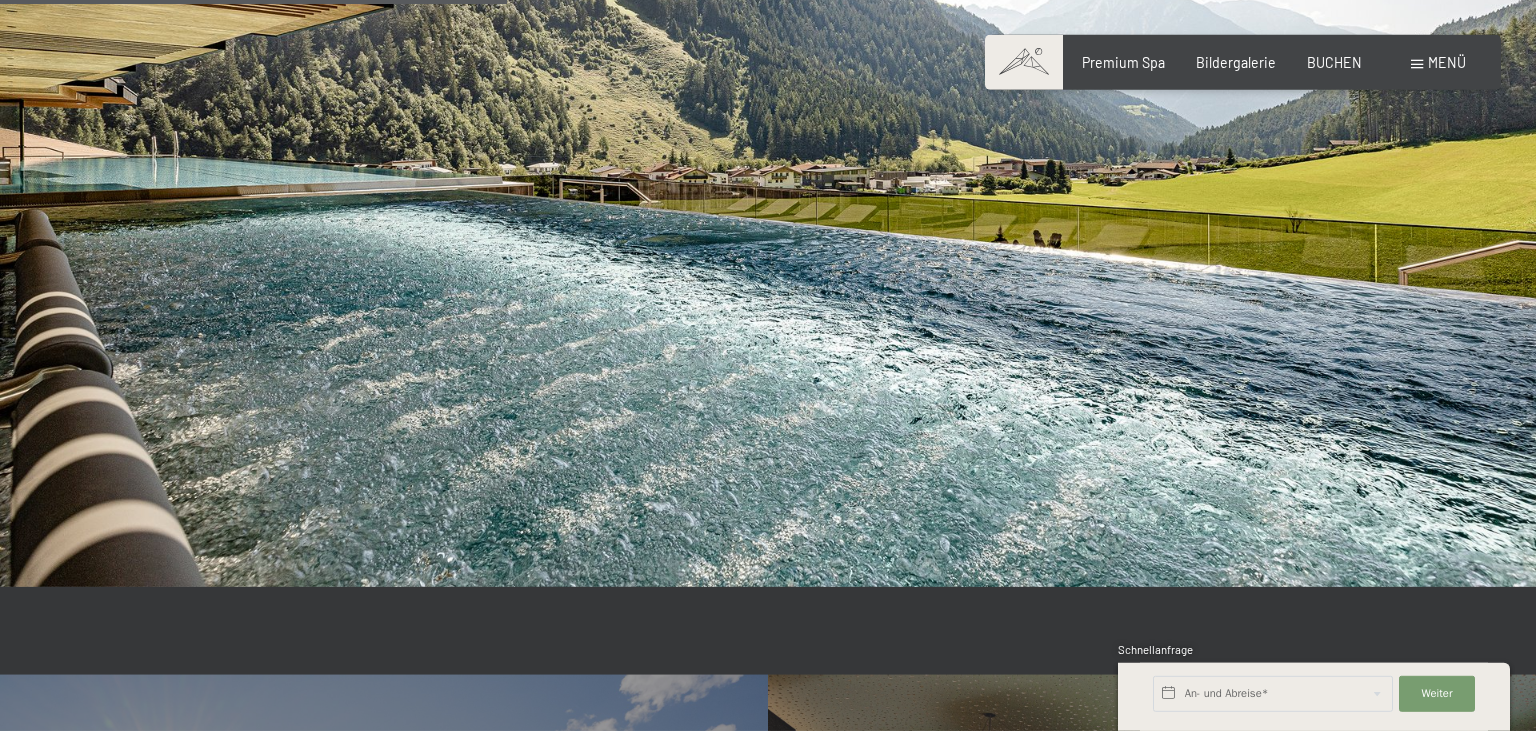 scroll, scrollTop: 3608, scrollLeft: 0, axis: vertical 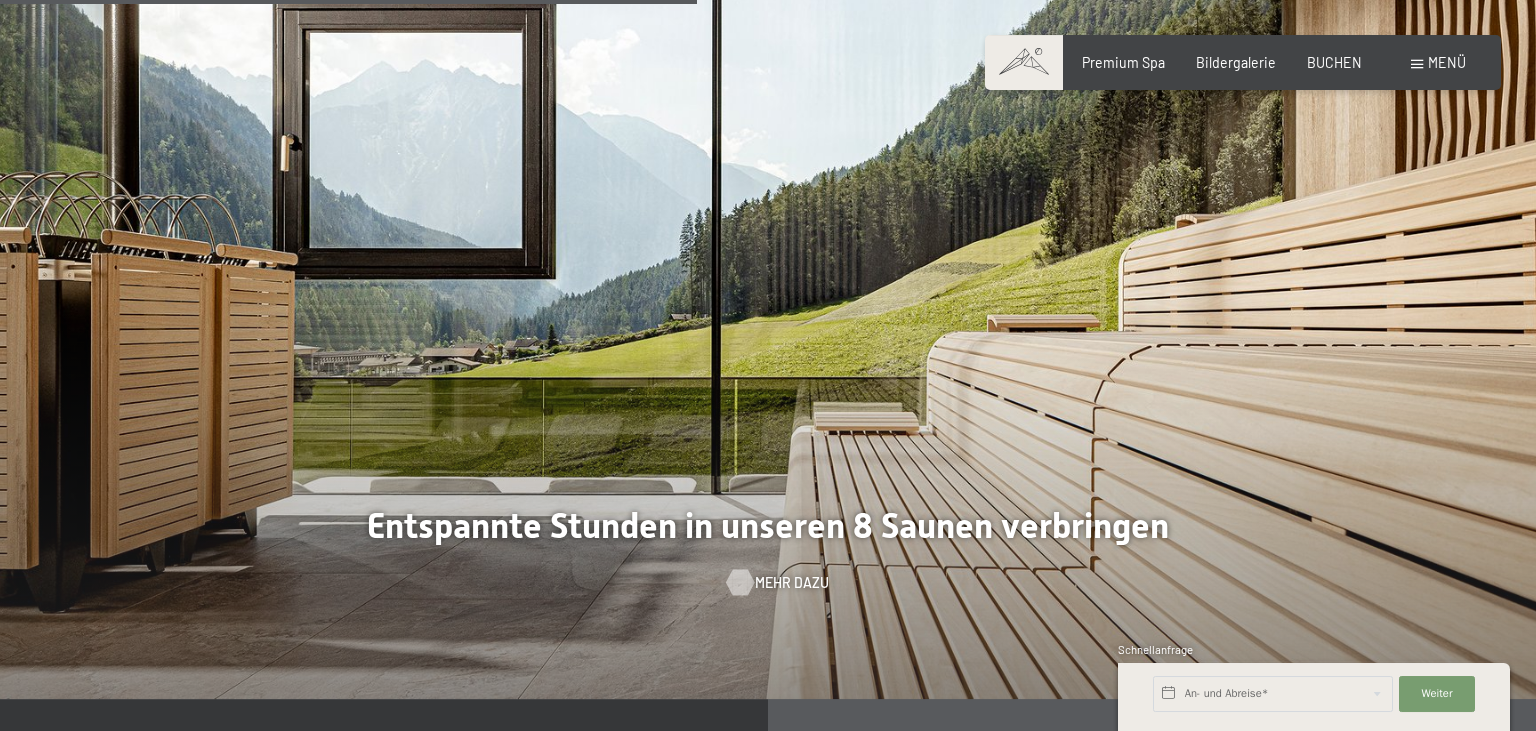 click at bounding box center (739, 583) 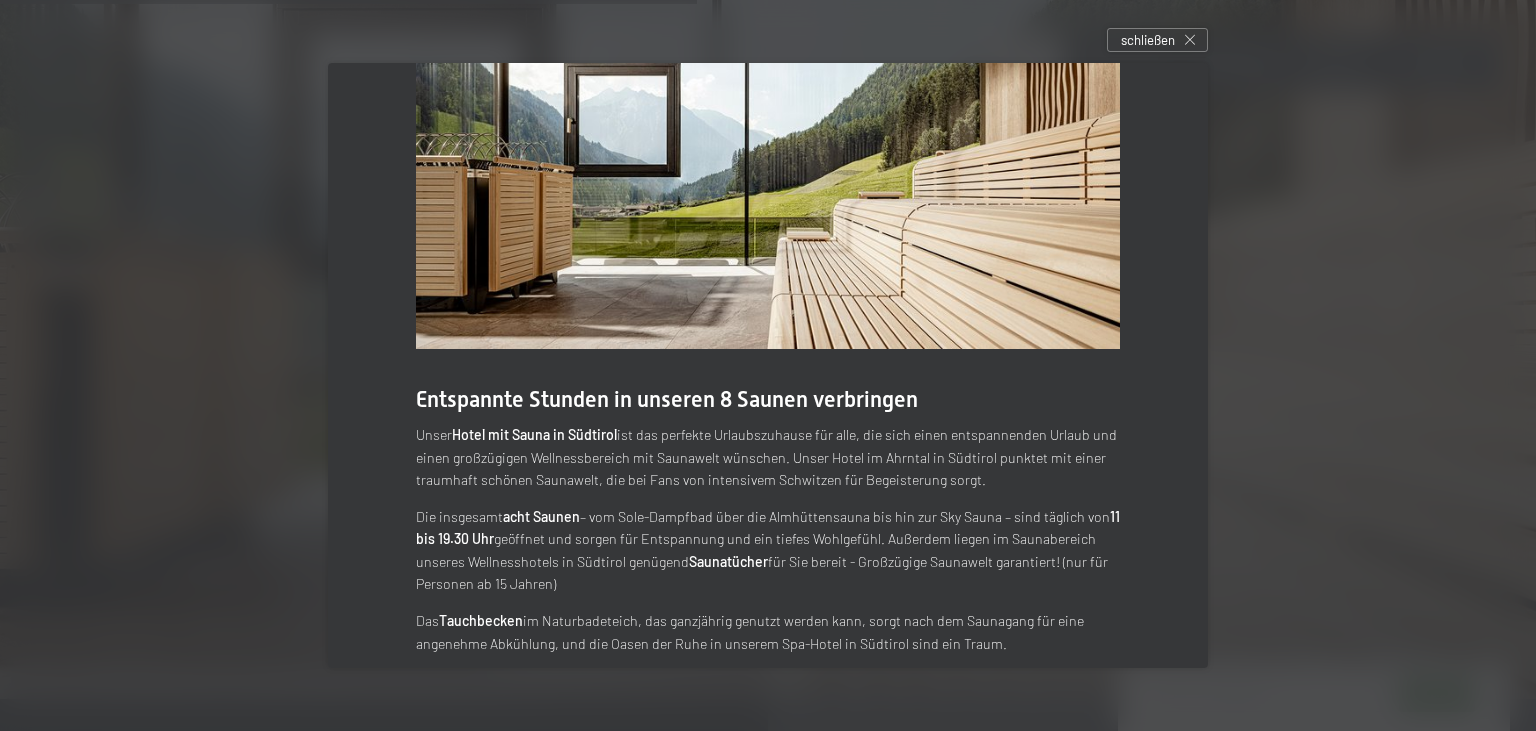 scroll, scrollTop: 0, scrollLeft: 0, axis: both 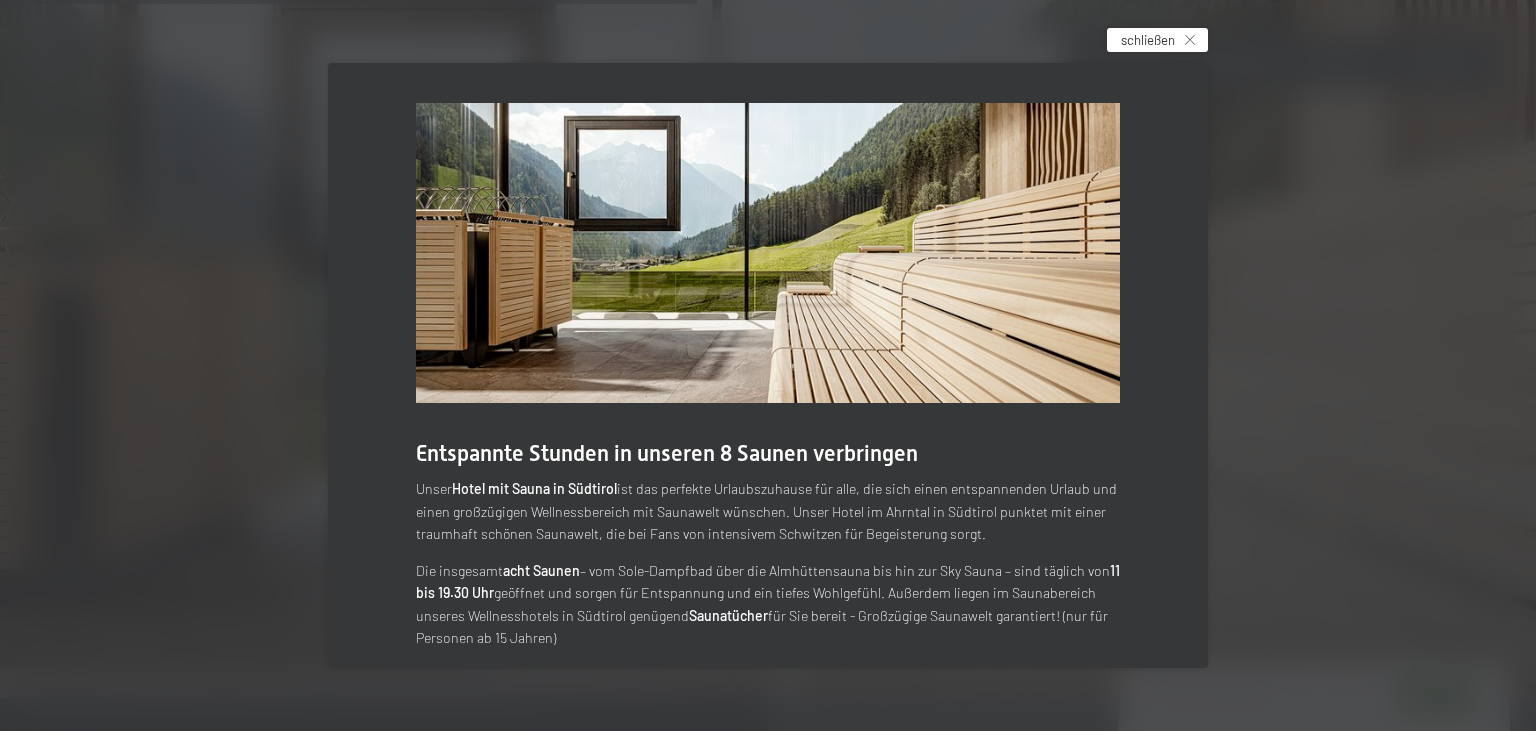 click on "schließen" at bounding box center [1148, 40] 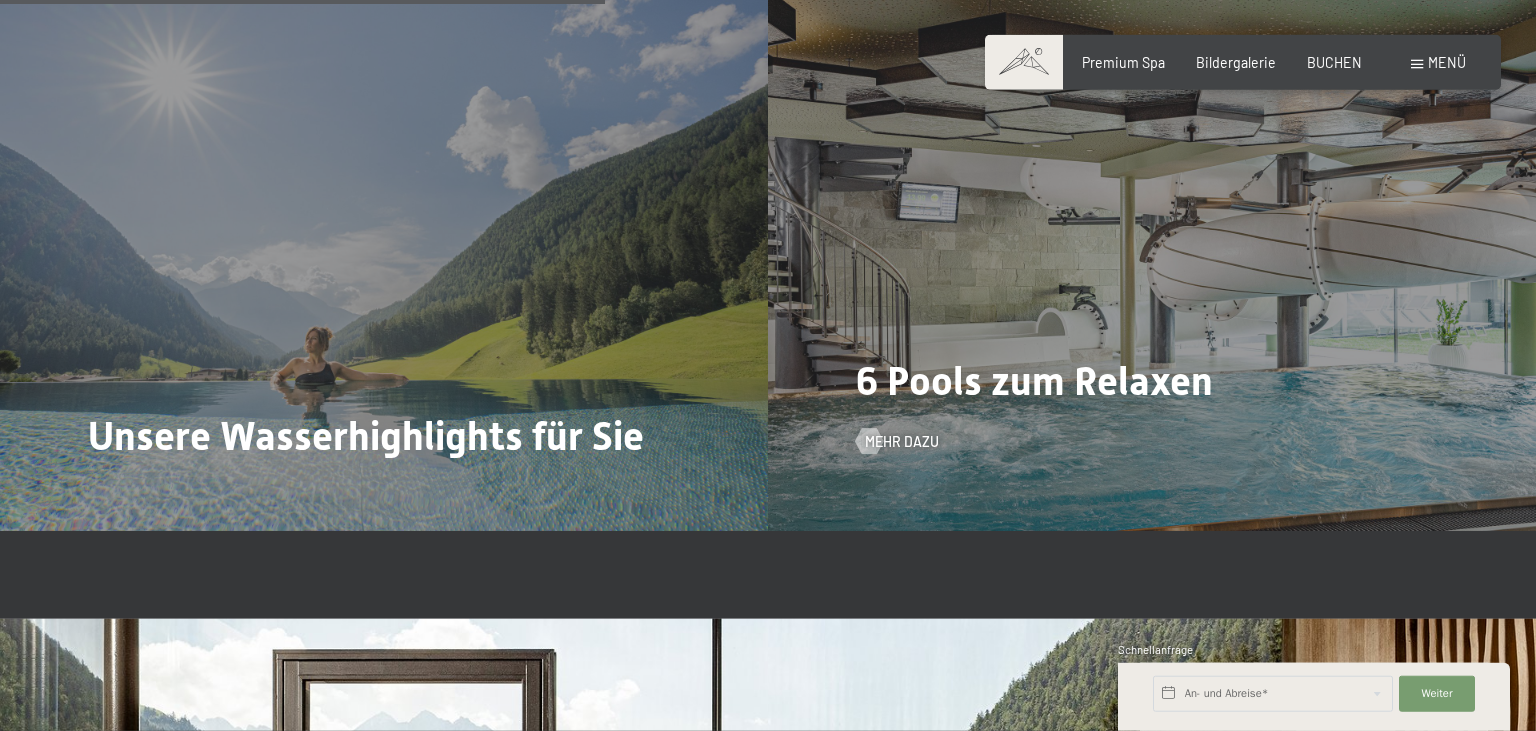 scroll, scrollTop: 4284, scrollLeft: 0, axis: vertical 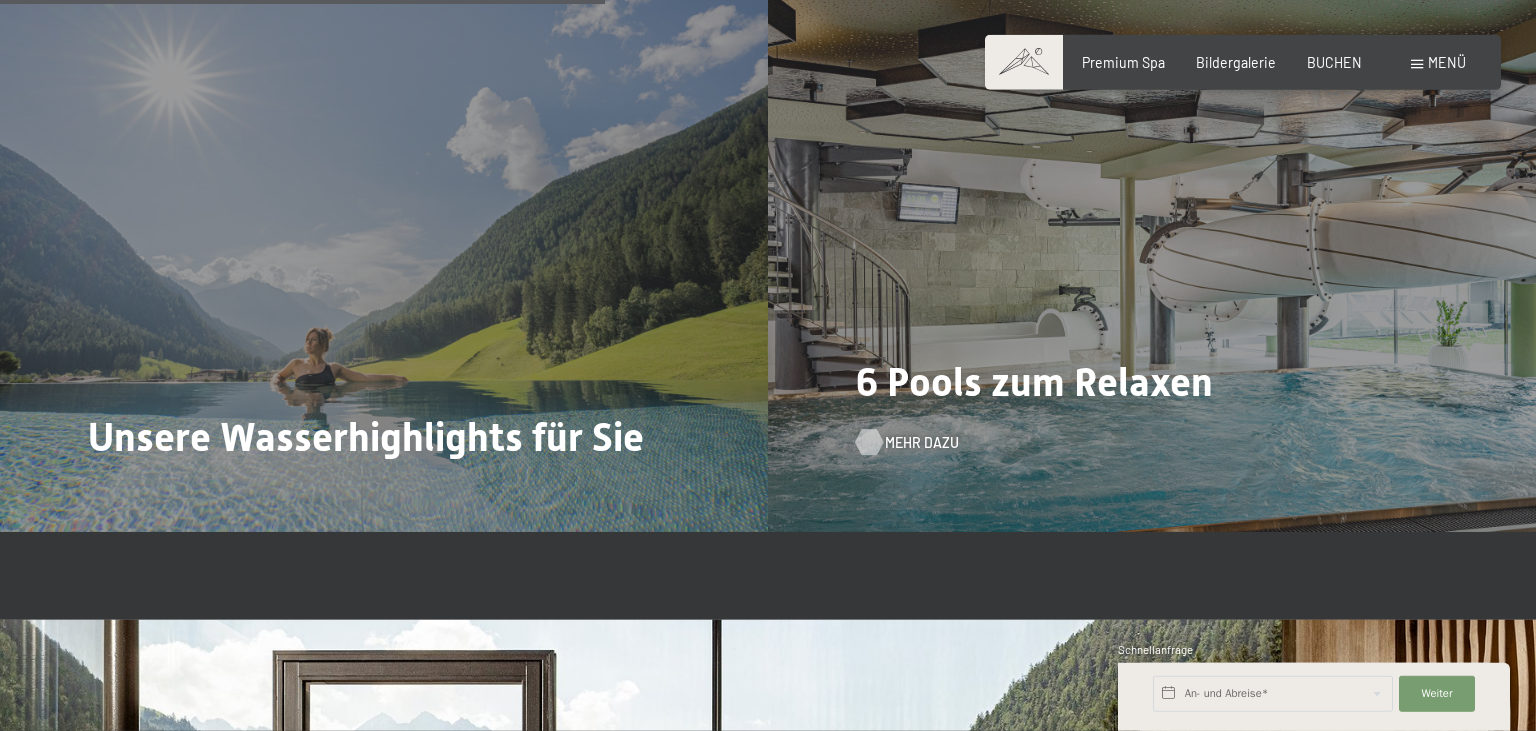 click on "Mehr dazu" at bounding box center [922, 443] 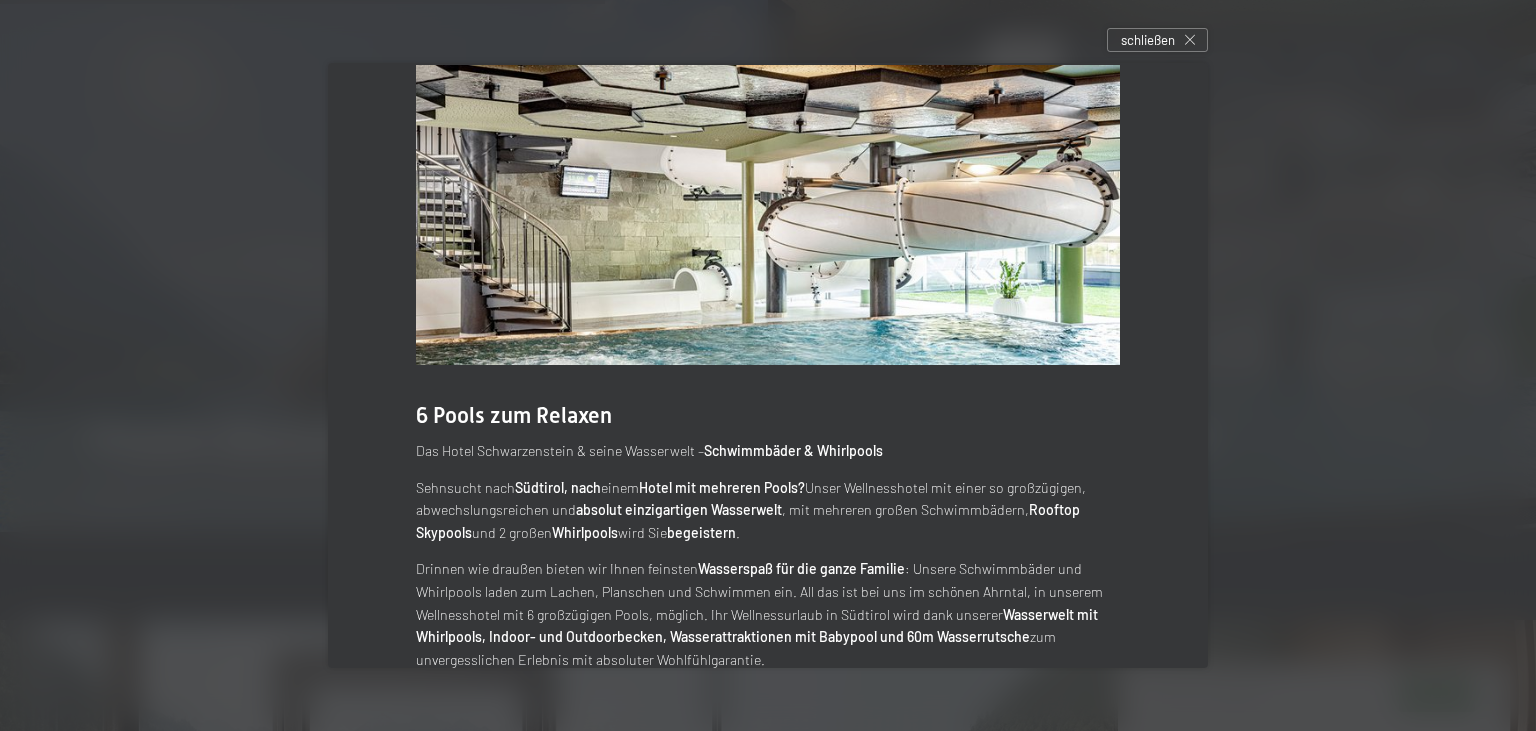 scroll, scrollTop: 80, scrollLeft: 0, axis: vertical 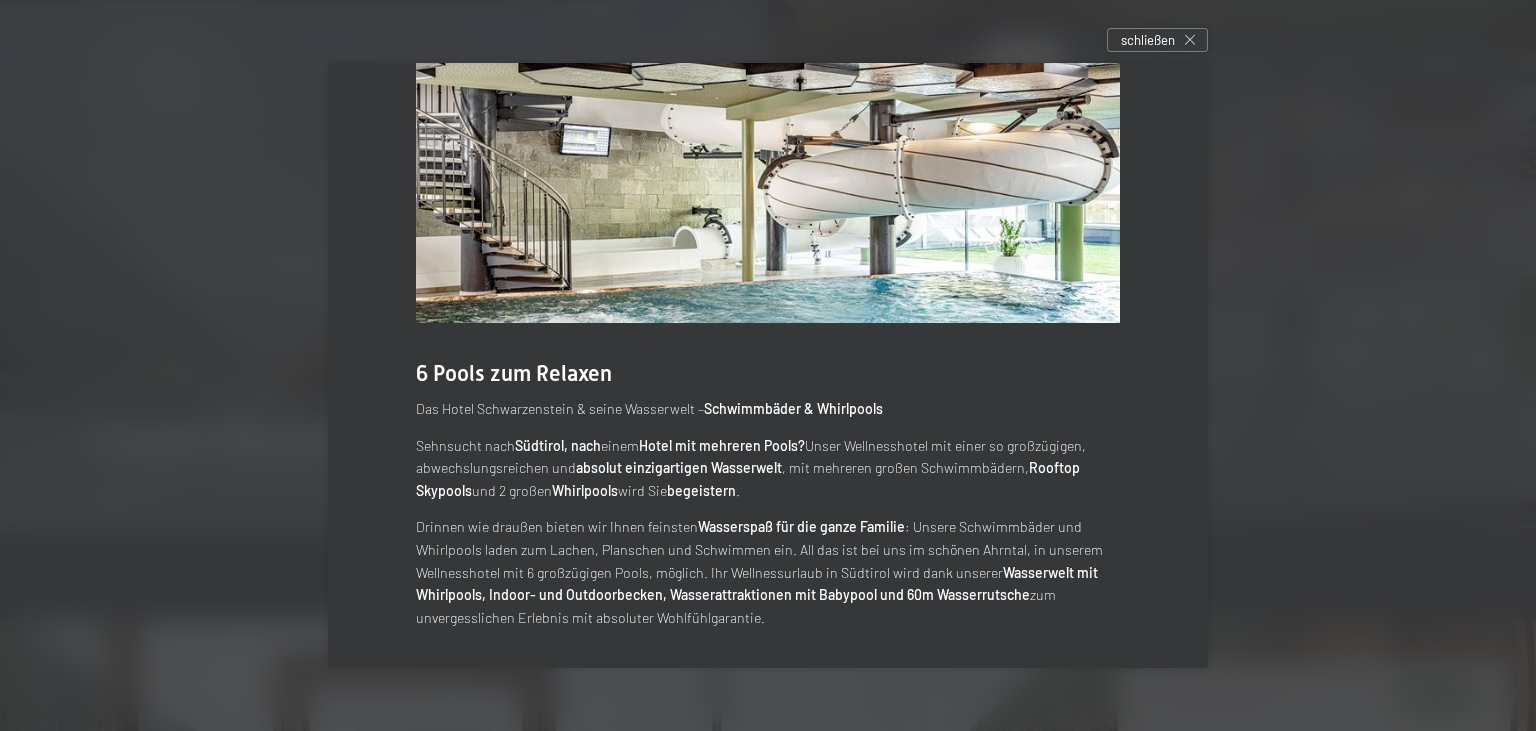 click at bounding box center [768, 365] 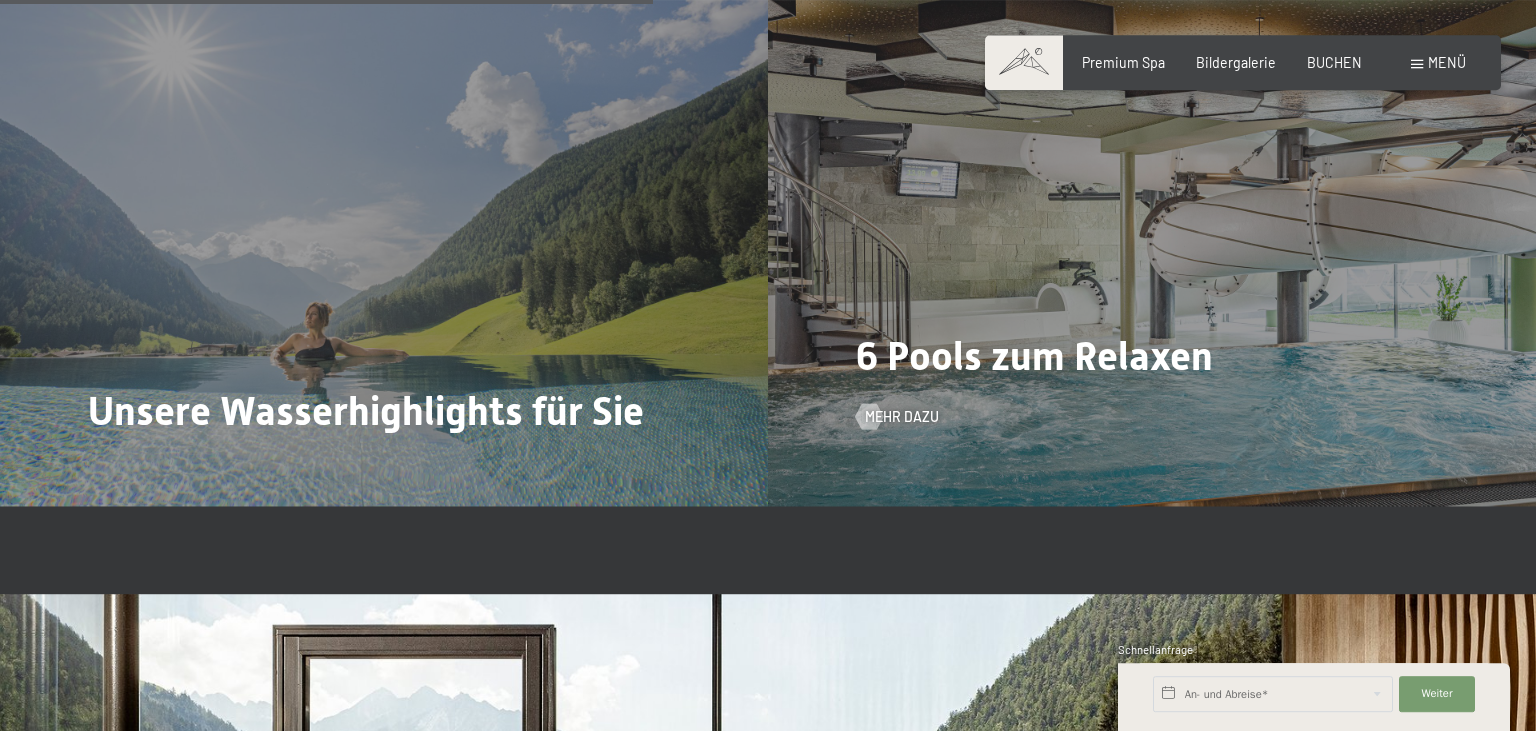 scroll, scrollTop: 4309, scrollLeft: 0, axis: vertical 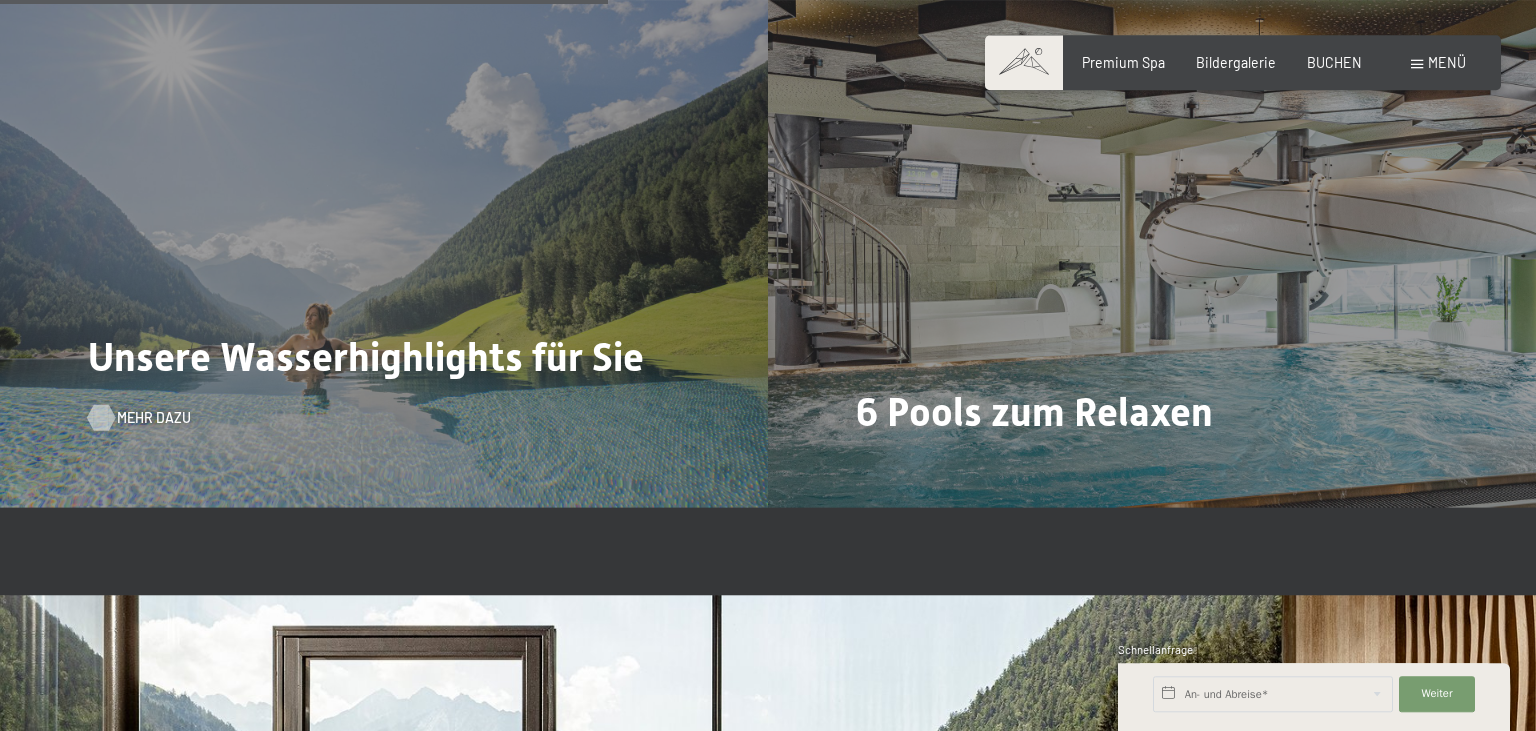 click on "Mehr dazu" at bounding box center (154, 418) 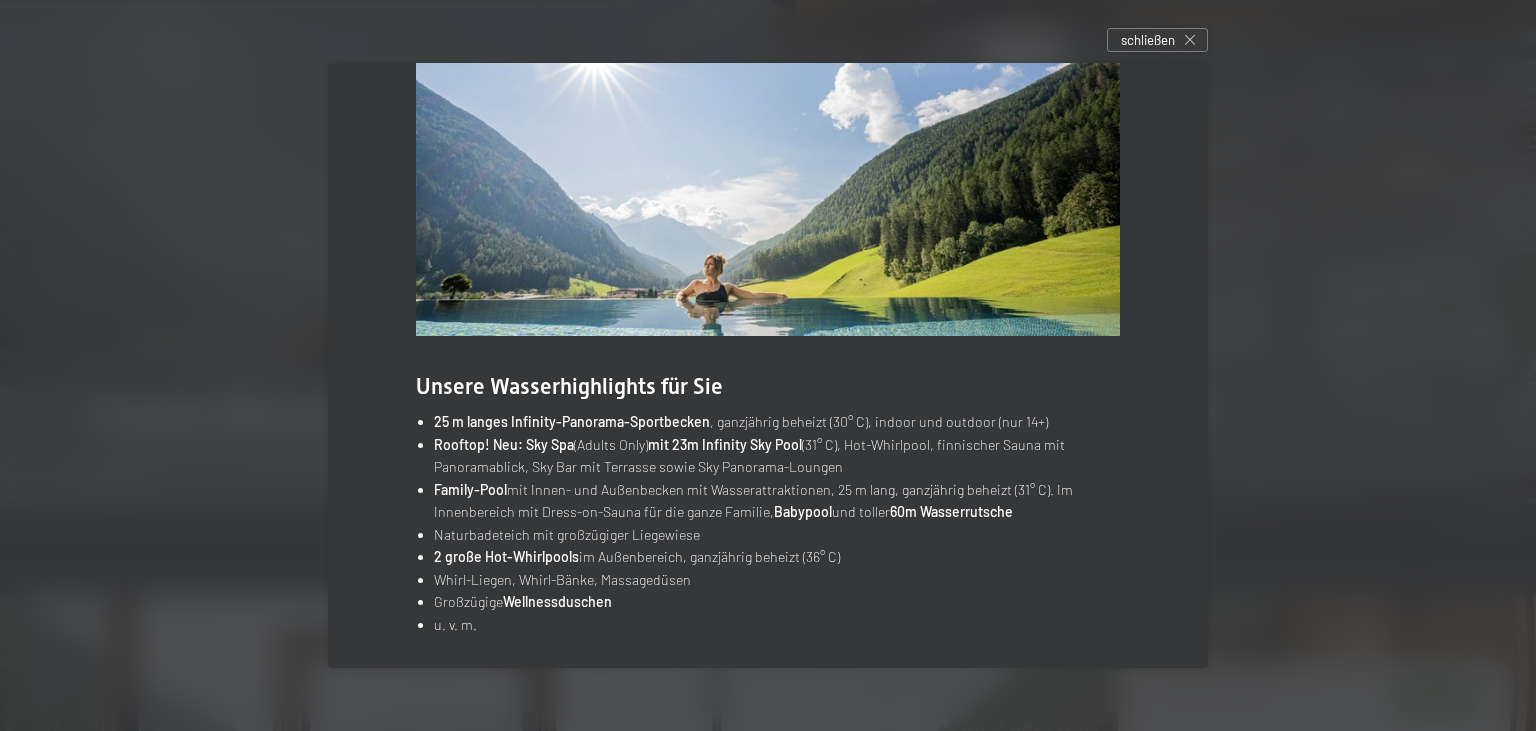 scroll, scrollTop: 78, scrollLeft: 0, axis: vertical 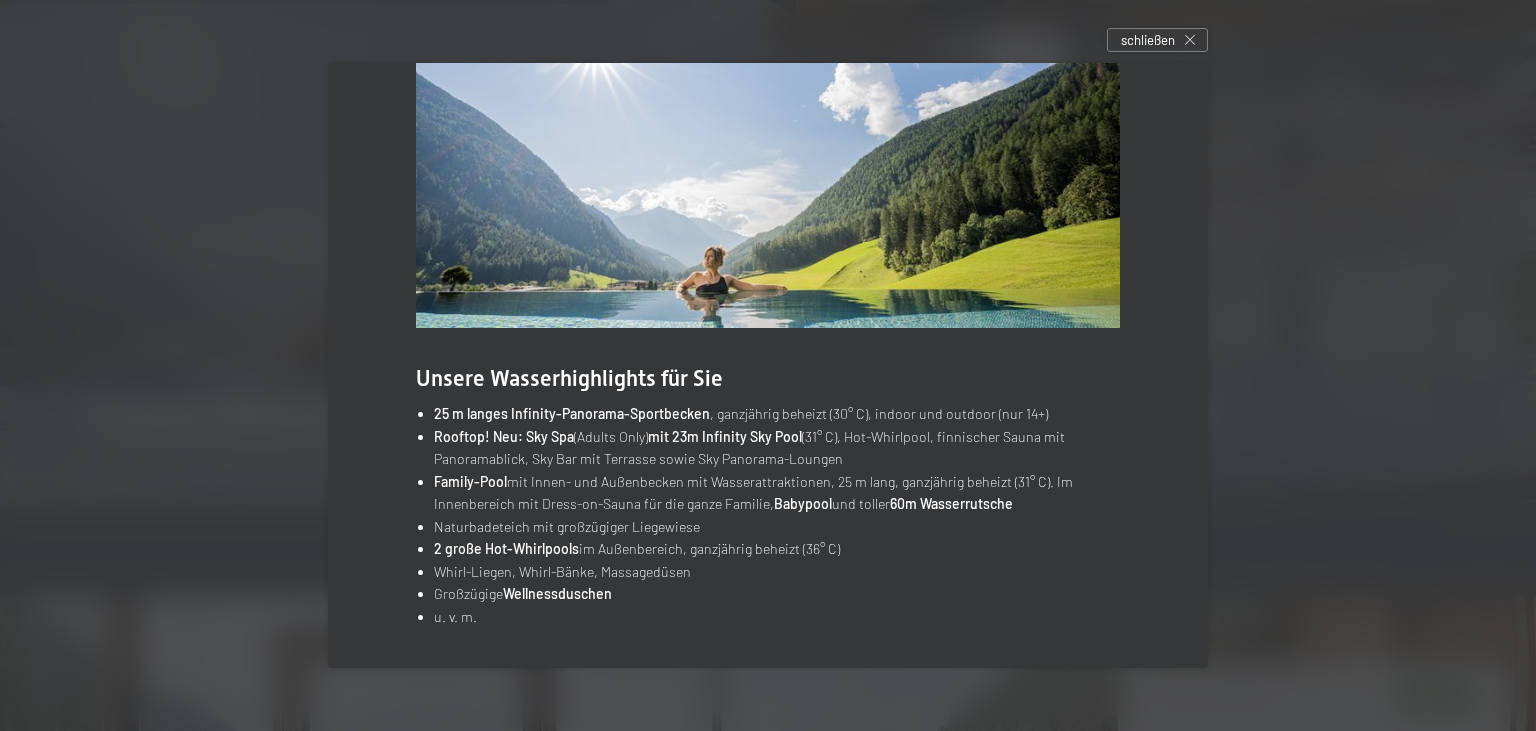 click on "Rooftop! Neu: Sky Spa" at bounding box center [504, 436] 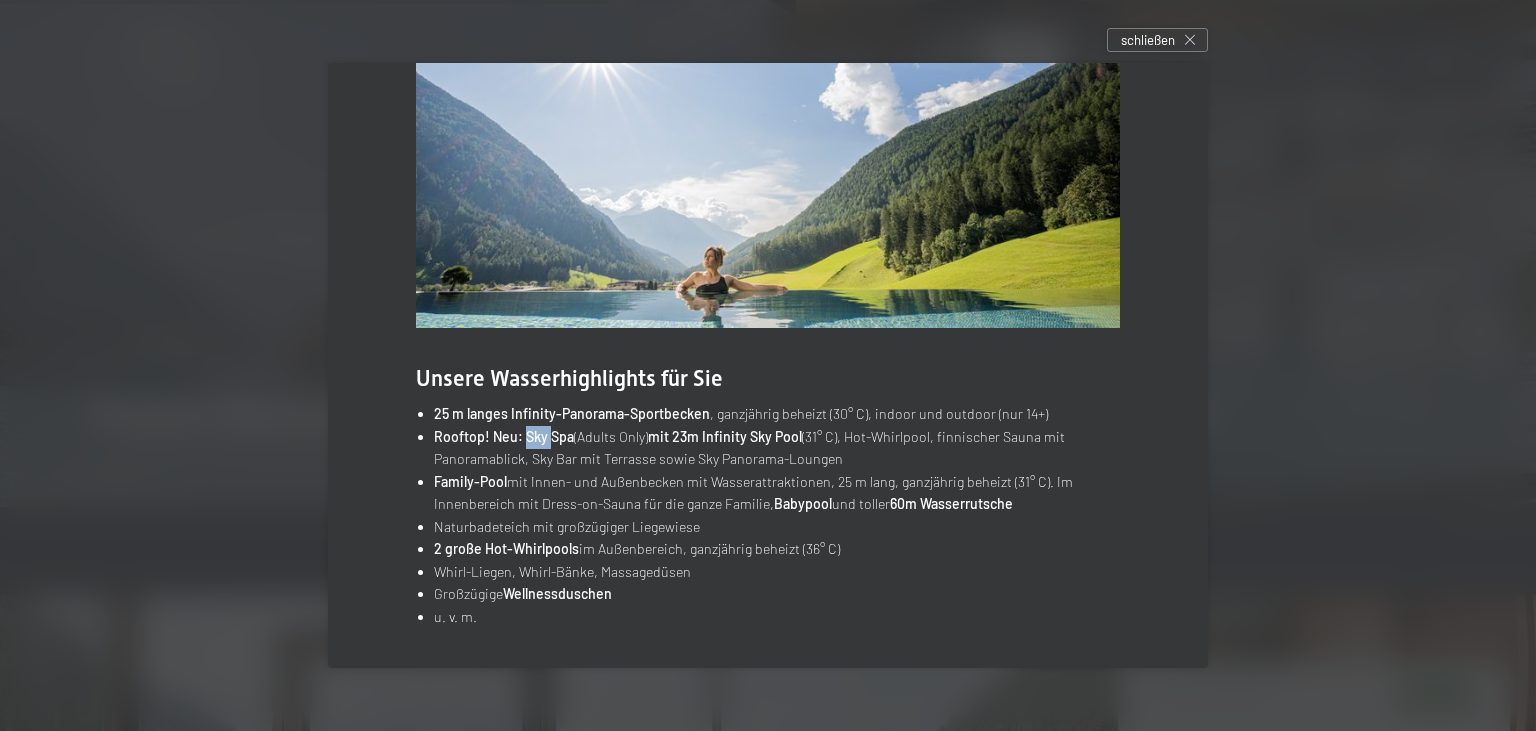 click on "Rooftop! Neu: Sky Spa" at bounding box center (504, 436) 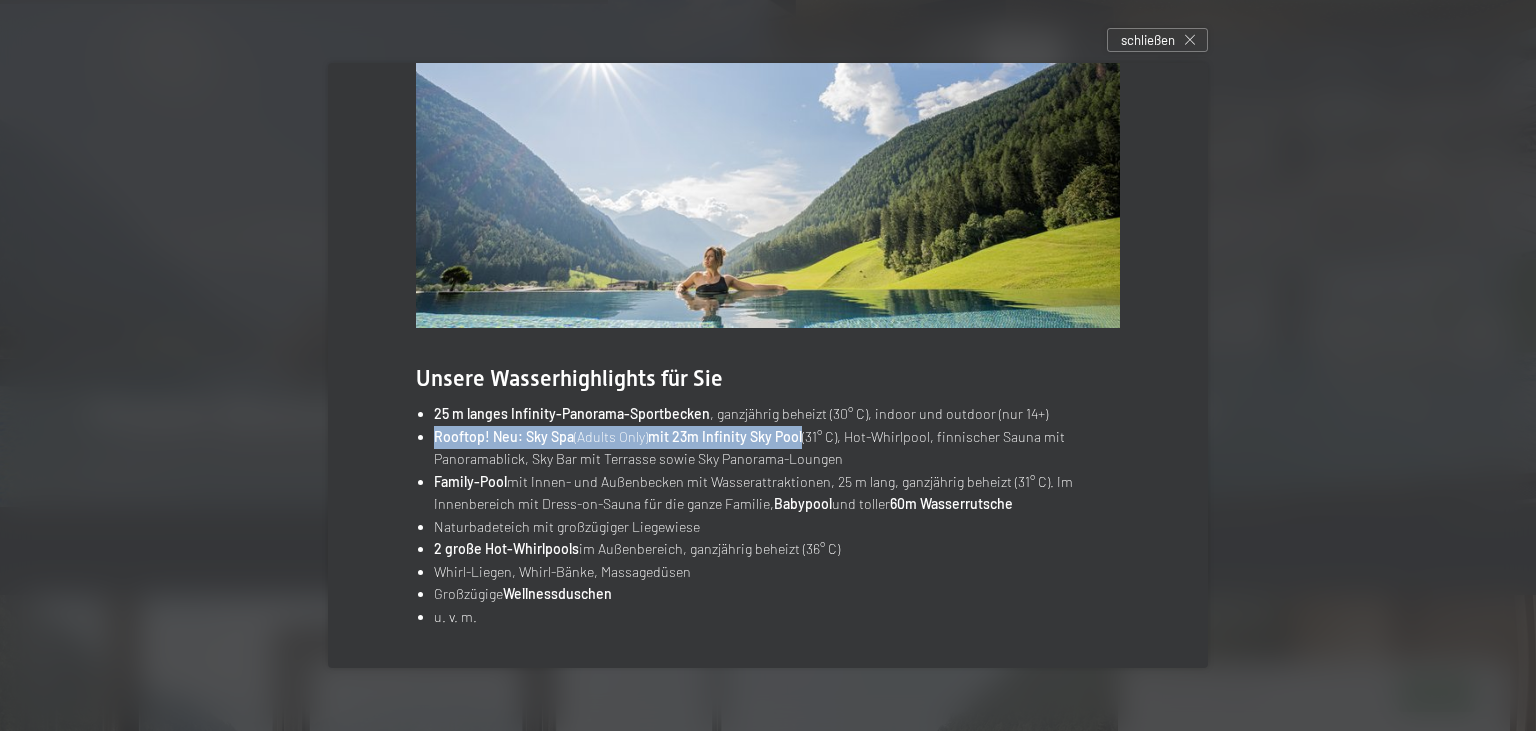click on "Rooftop! Neu: Sky Spa" at bounding box center [504, 436] 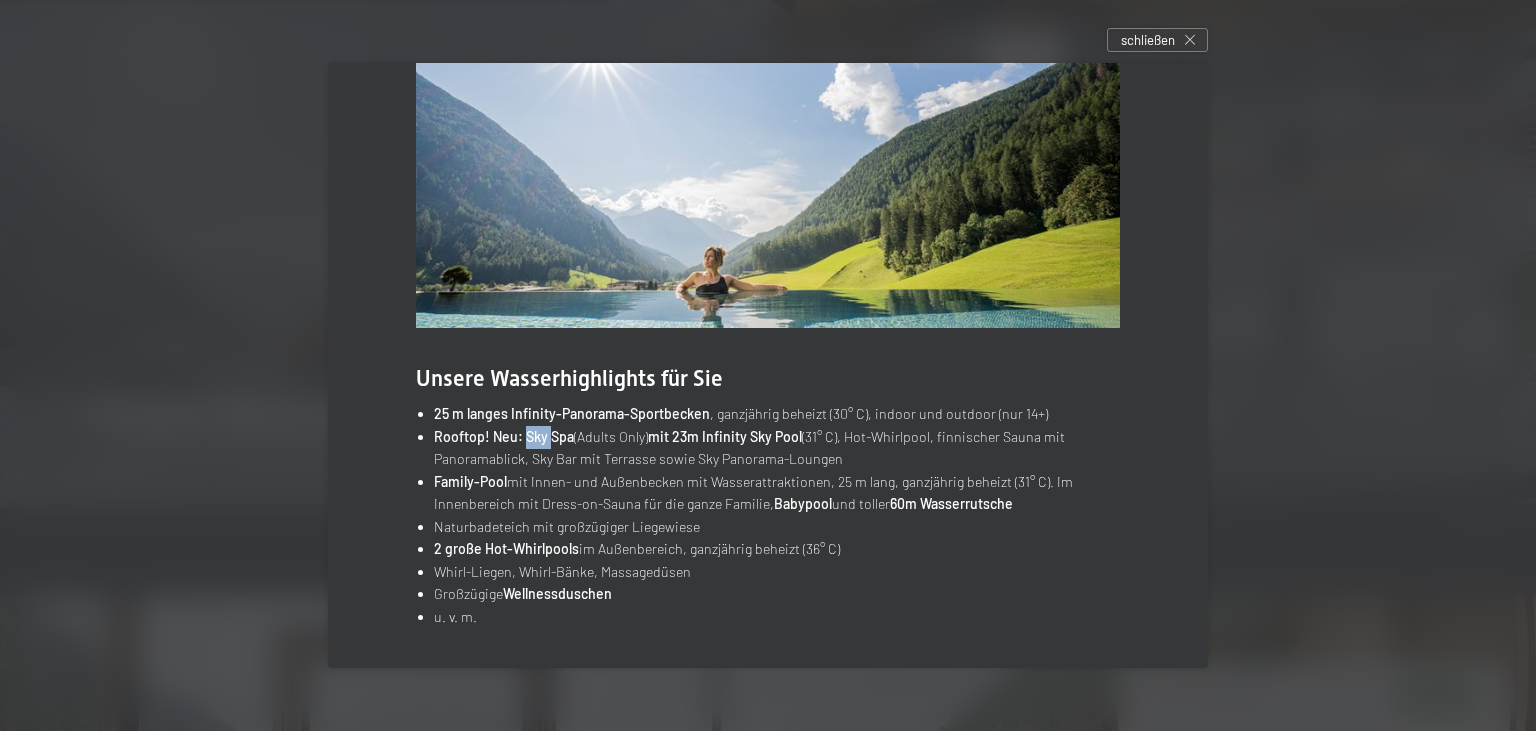 click on "Rooftop! Neu: Sky Spa" at bounding box center (504, 436) 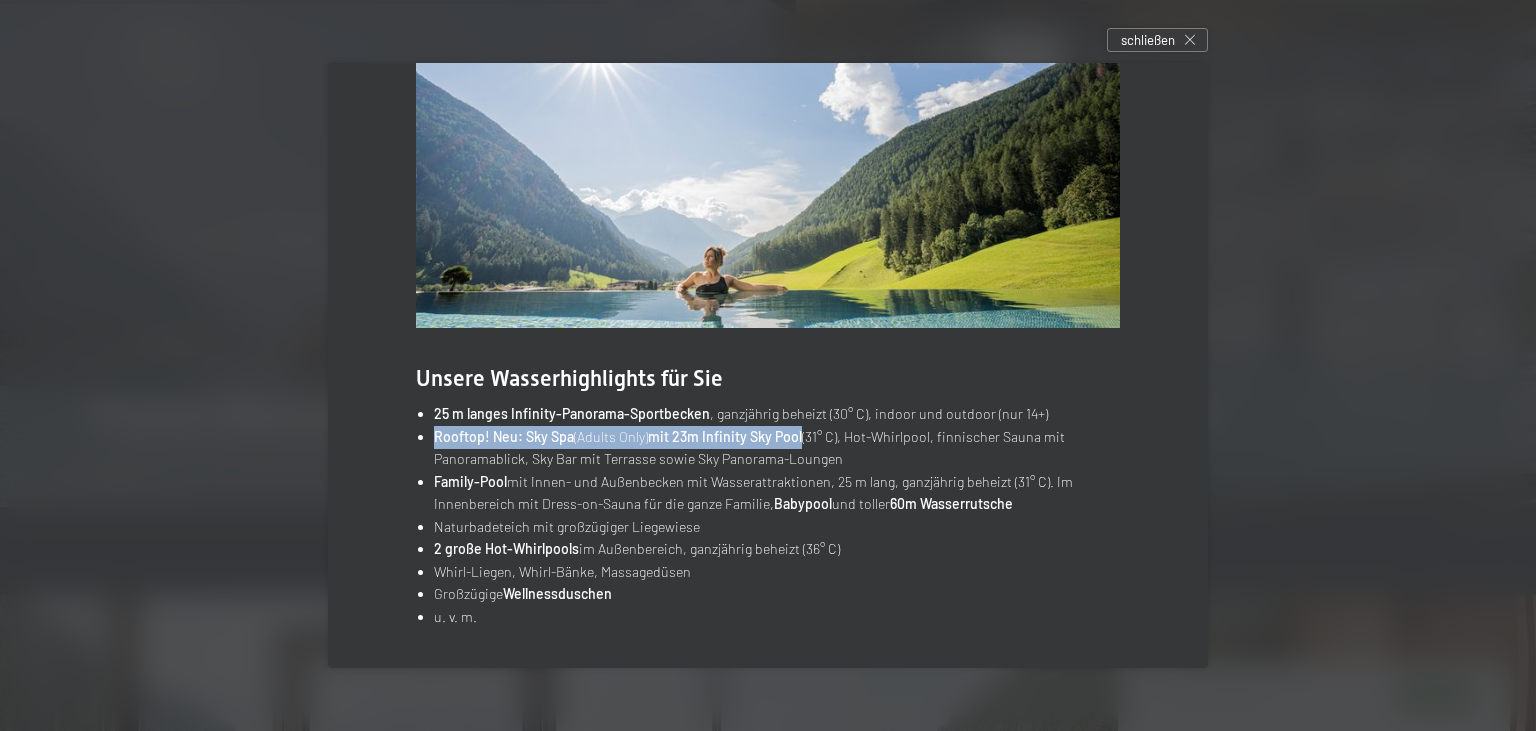 click on "Rooftop! Neu: Sky Spa" at bounding box center [504, 436] 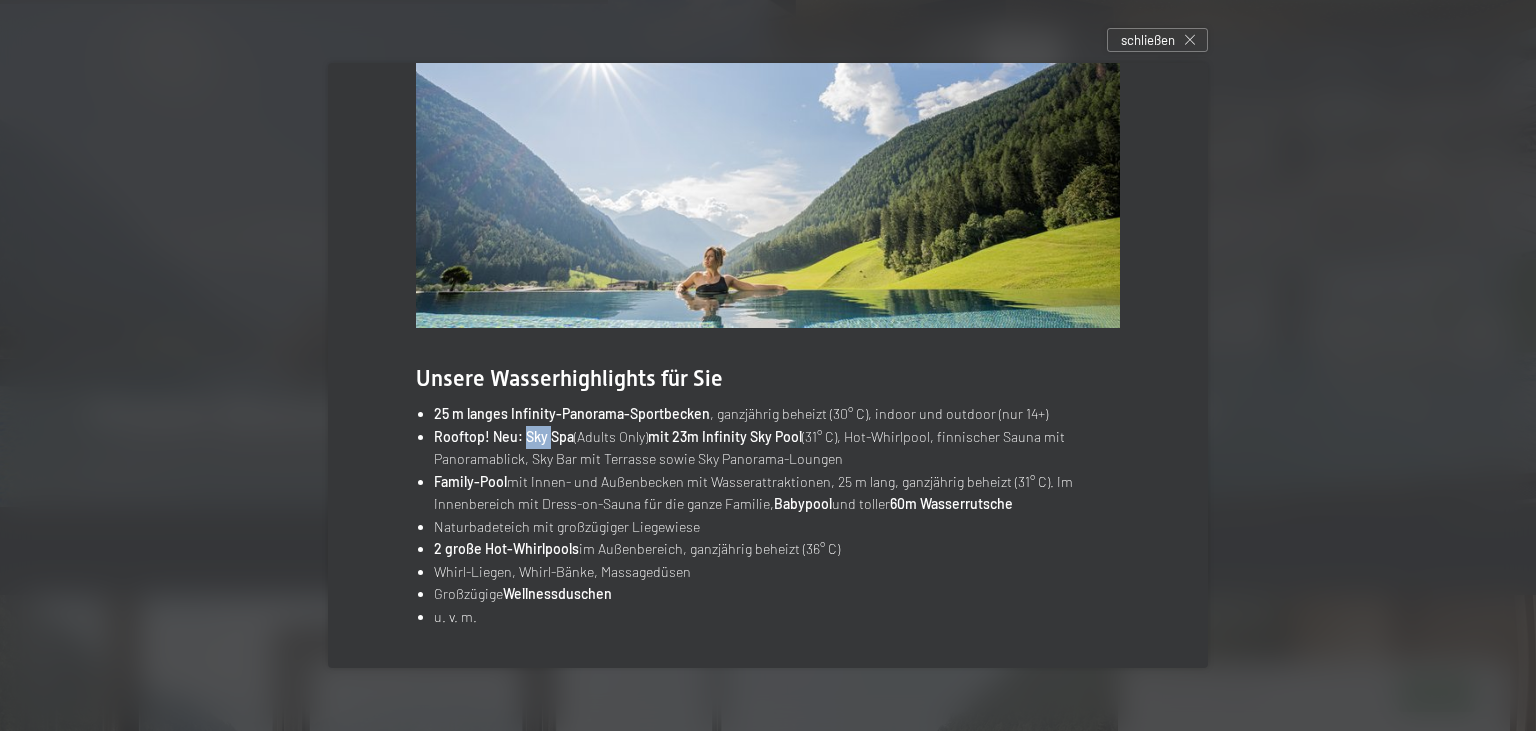 click on "Rooftop! Neu: Sky Spa" at bounding box center [504, 436] 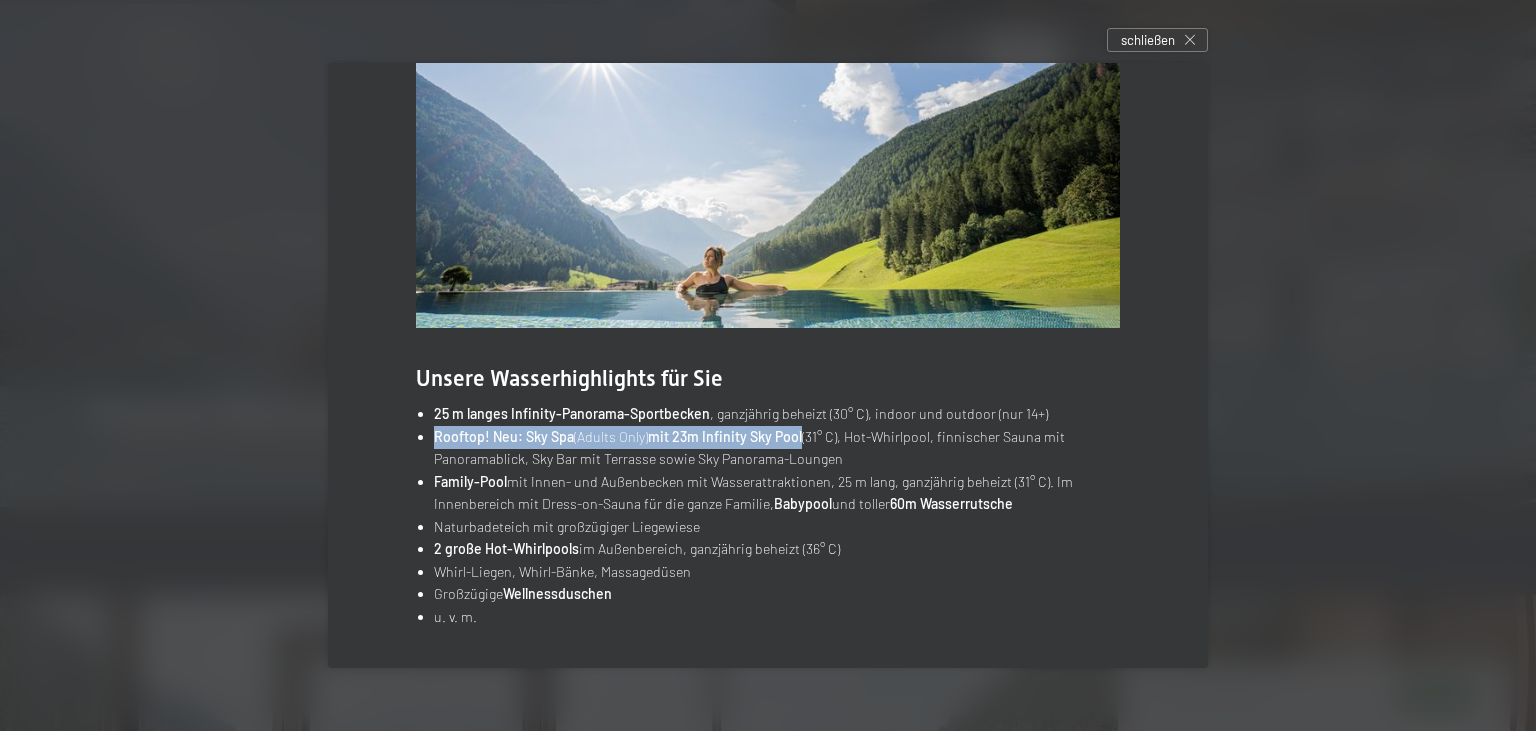 click on "Rooftop! Neu: Sky Spa" at bounding box center [504, 436] 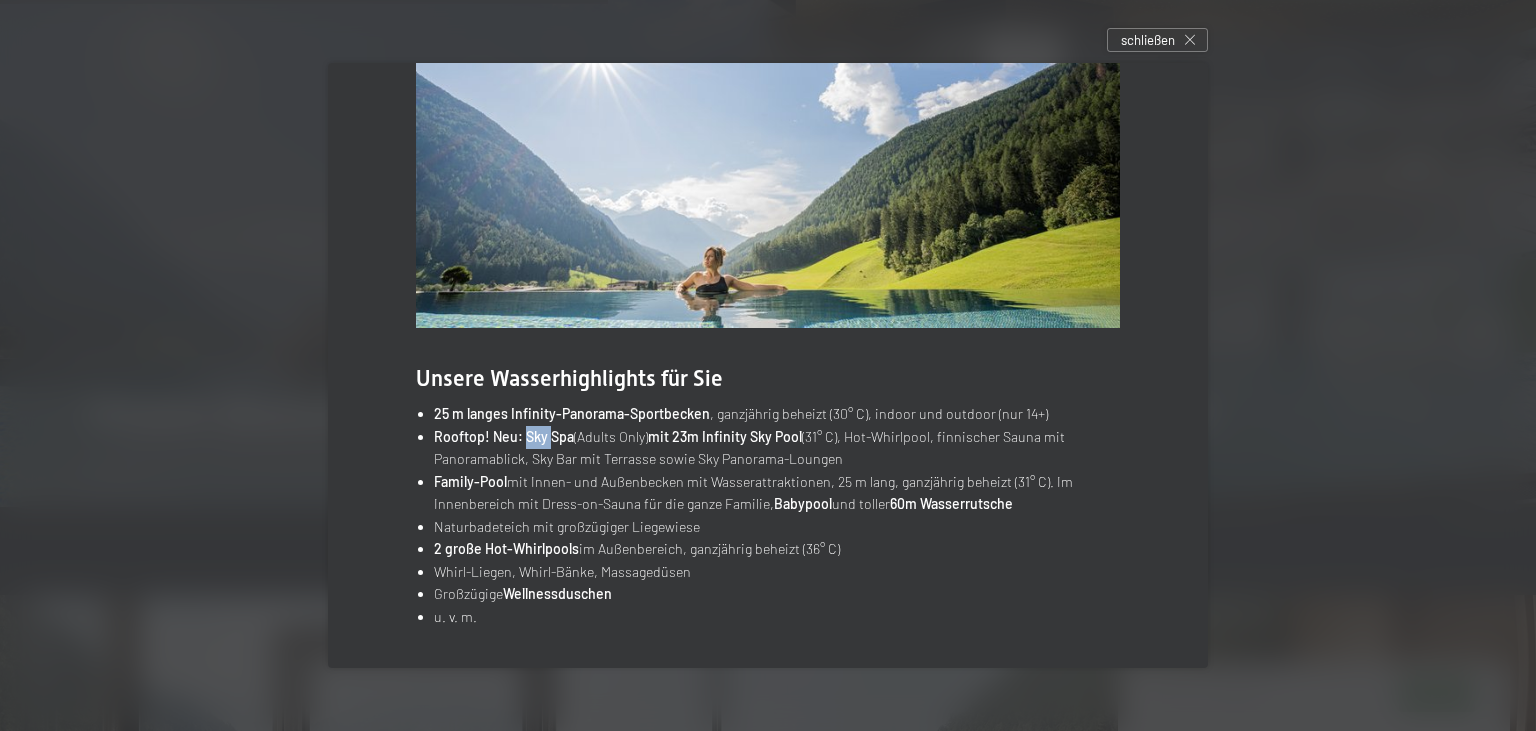 click on "Rooftop! Neu: Sky Spa" at bounding box center [504, 436] 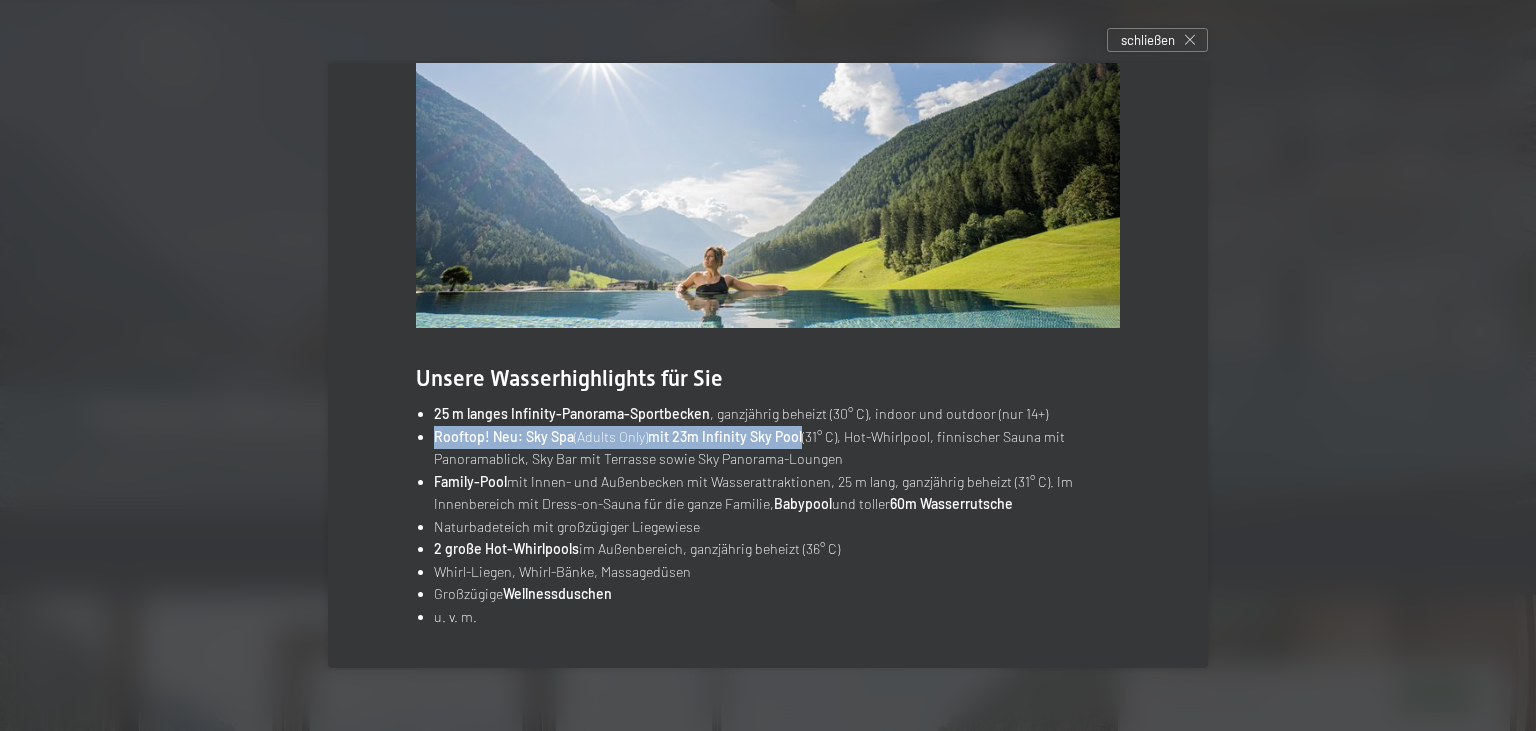 click on "Rooftop! Neu: Sky Spa" at bounding box center [504, 436] 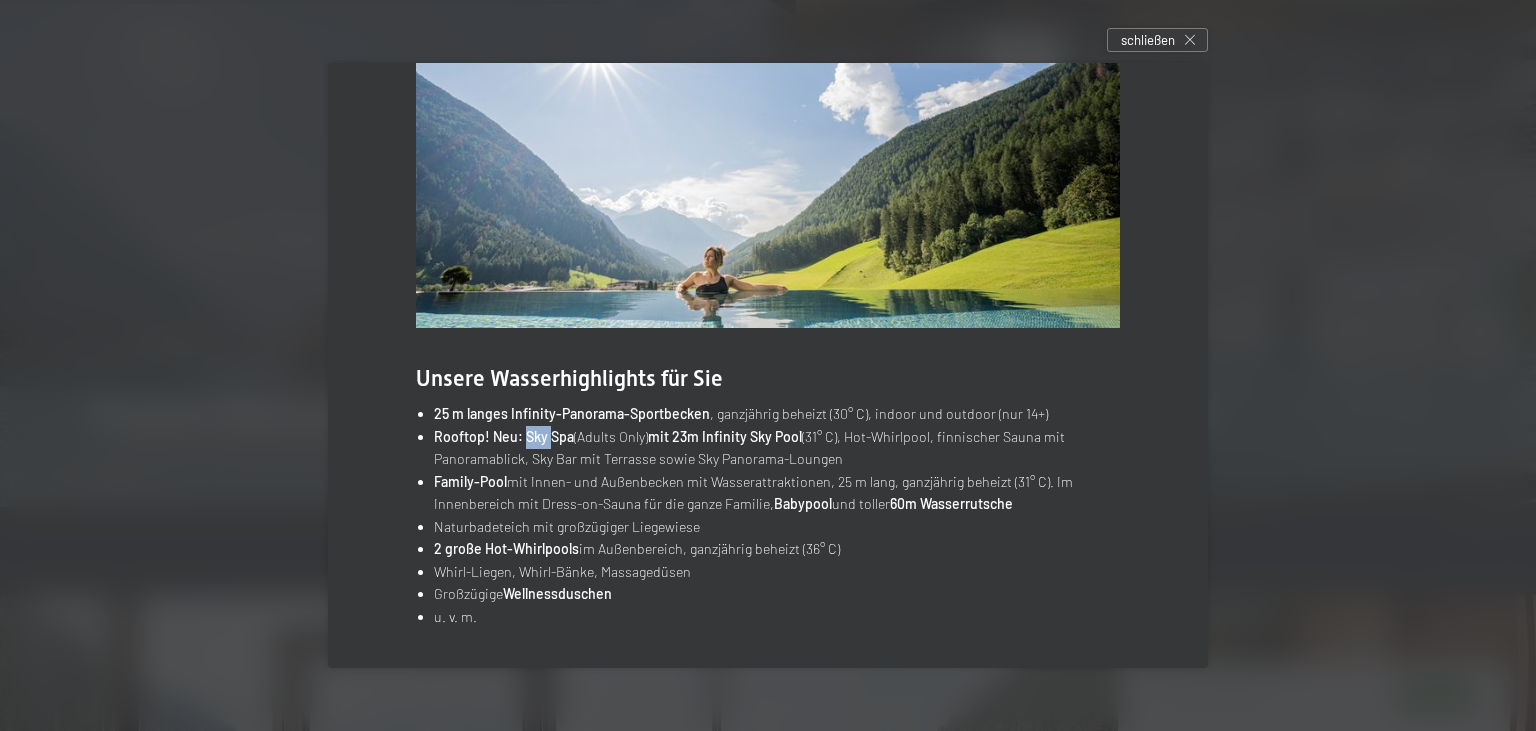 click on "Rooftop! Neu: Sky Spa" at bounding box center (504, 436) 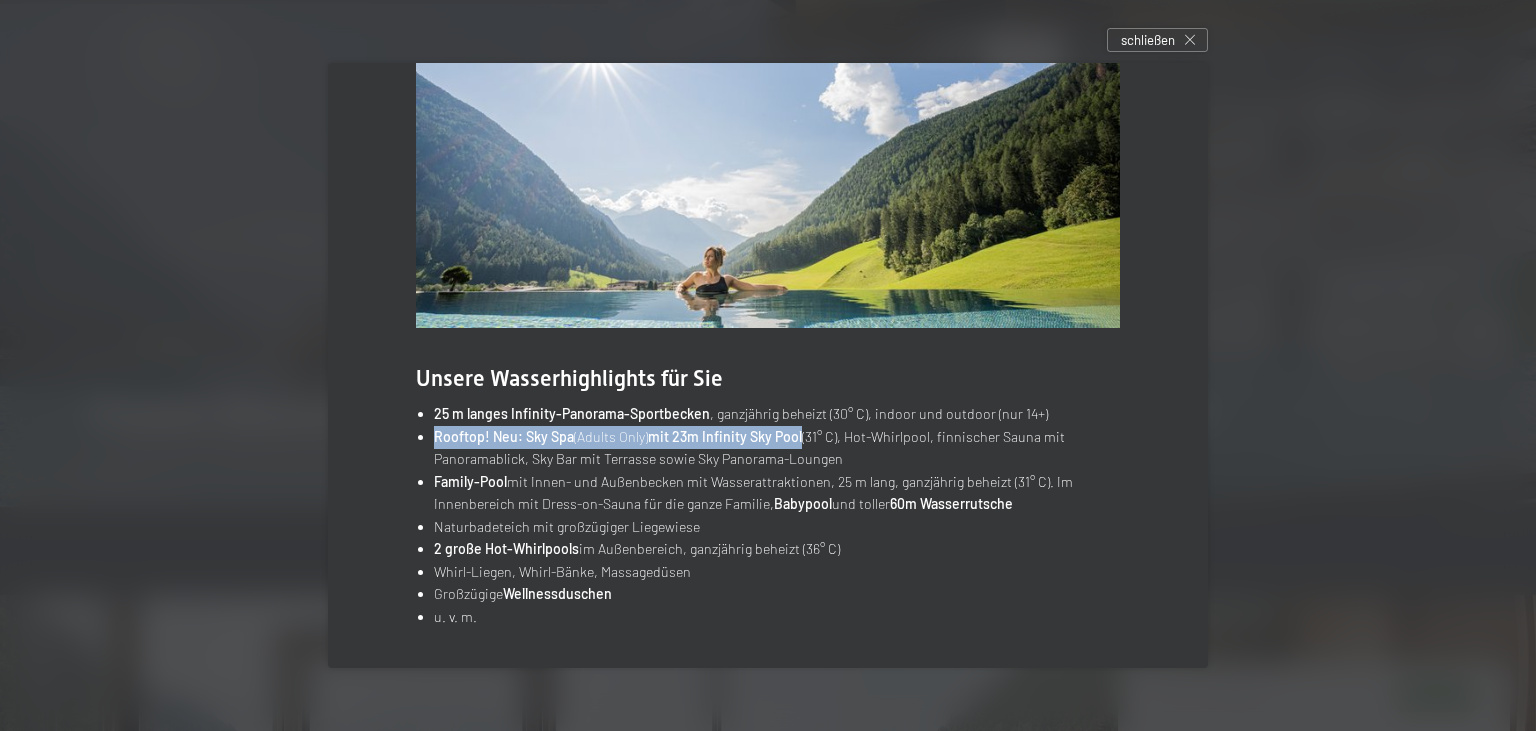 click on "Rooftop! Neu: Sky Spa" at bounding box center (504, 436) 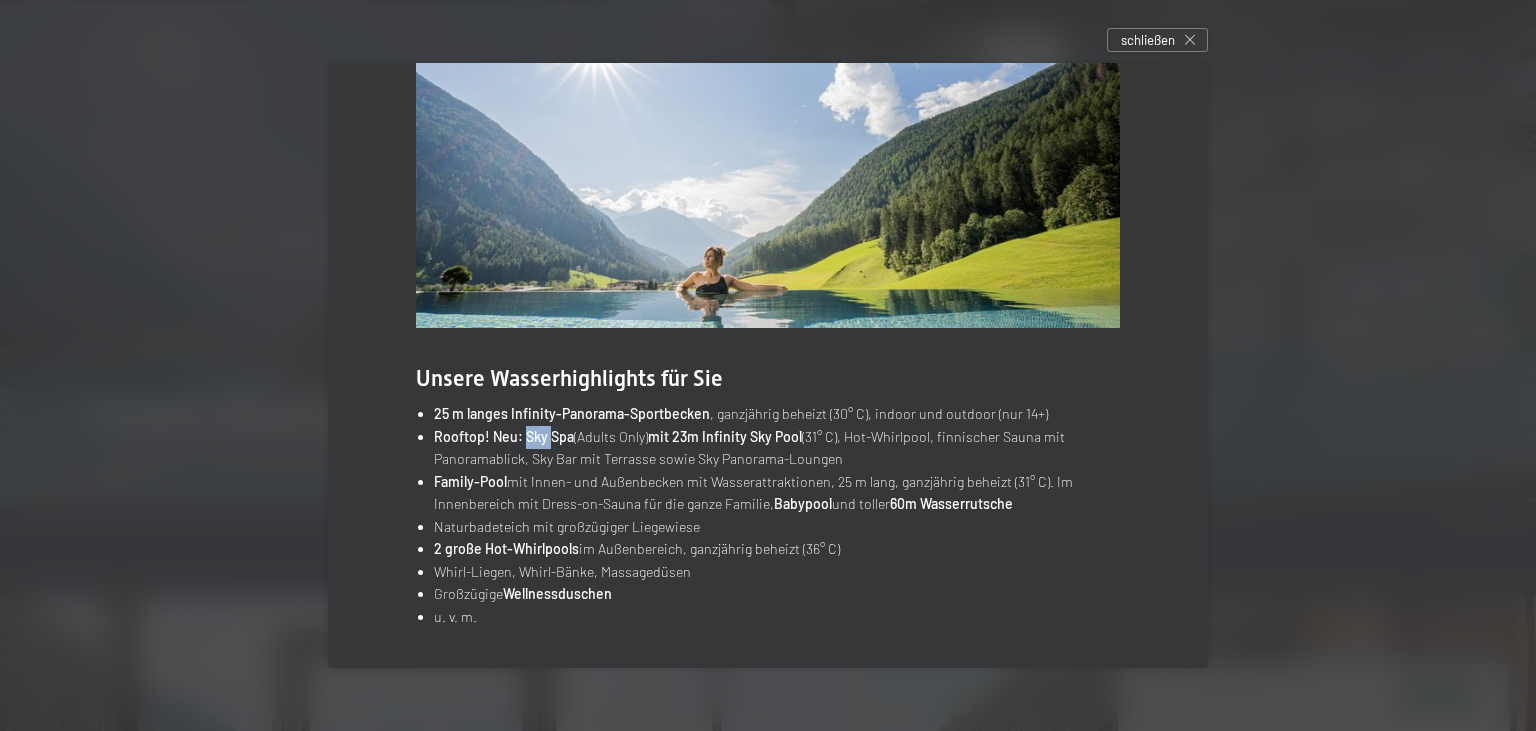click on "Rooftop! Neu: Sky Spa" at bounding box center [504, 436] 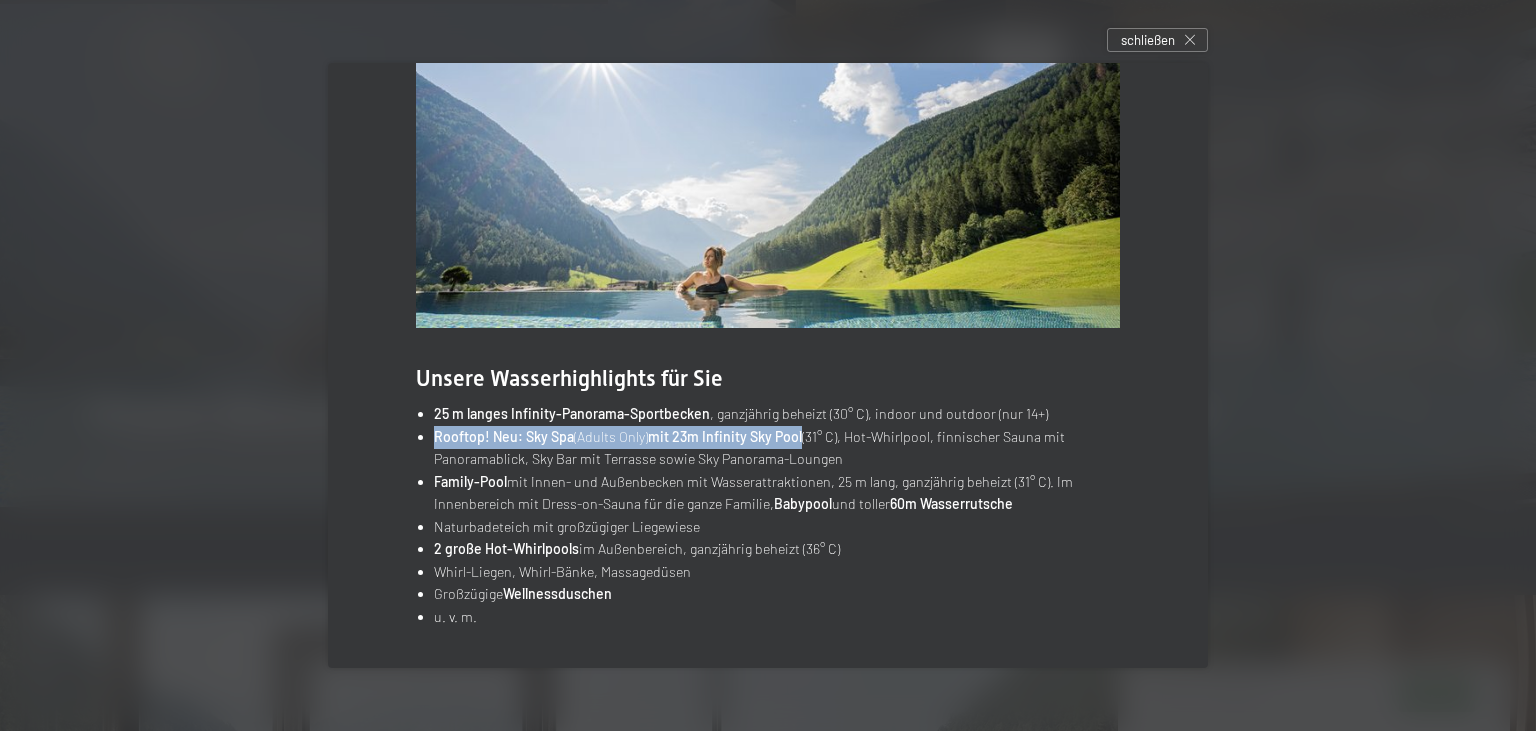 click on "Rooftop! Neu: Sky Spa" at bounding box center (504, 436) 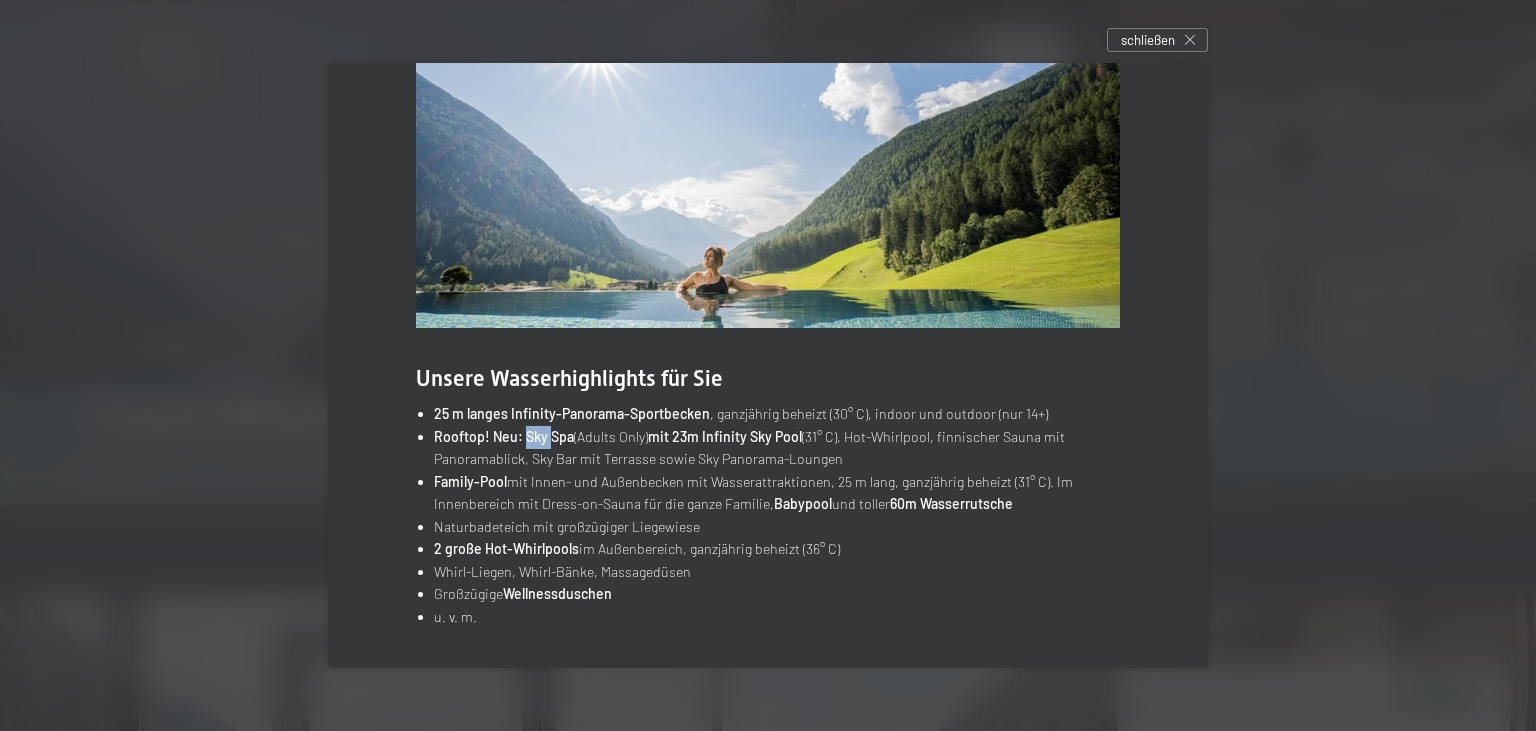 click on "Rooftop! Neu: Sky Spa" at bounding box center [504, 436] 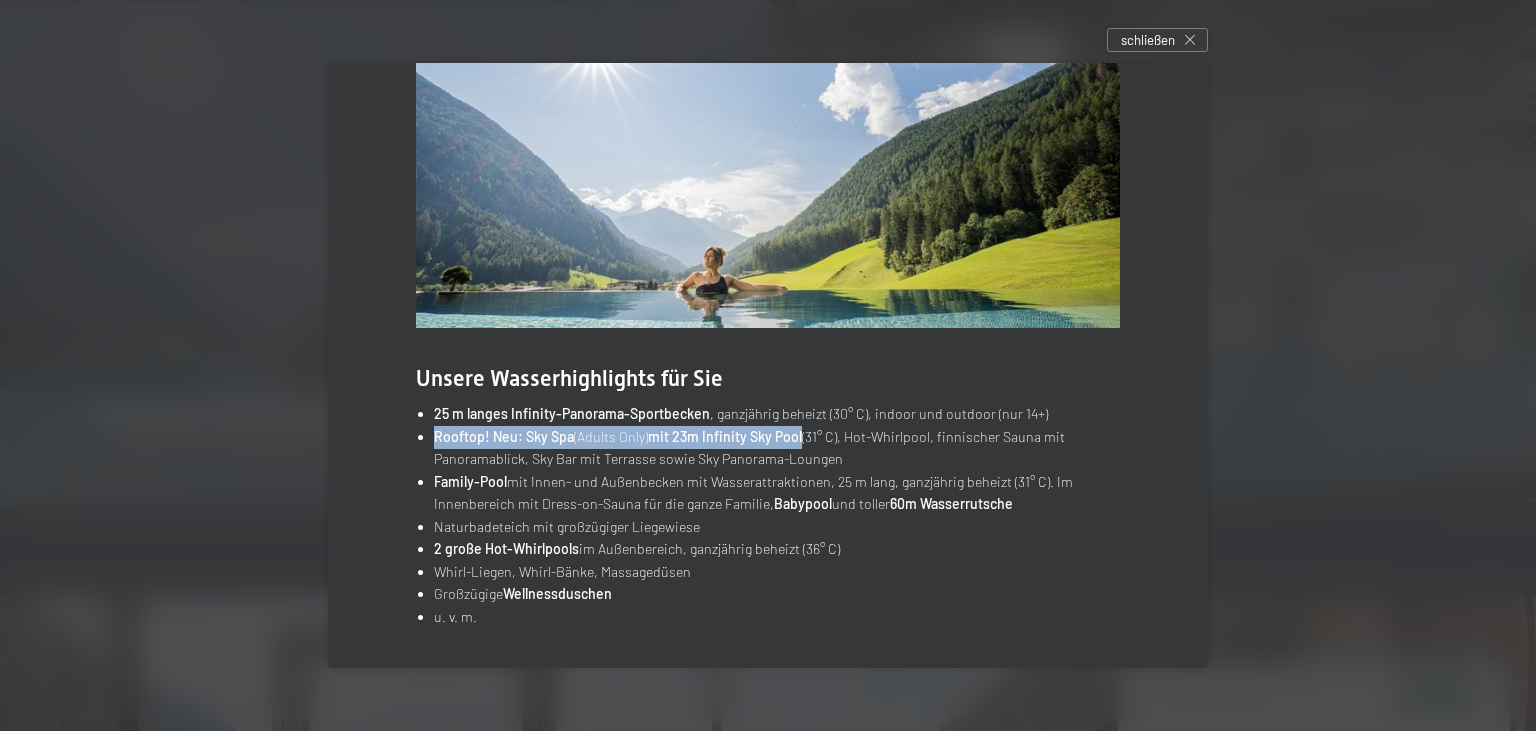 click on "Rooftop! Neu: Sky Spa" at bounding box center [504, 436] 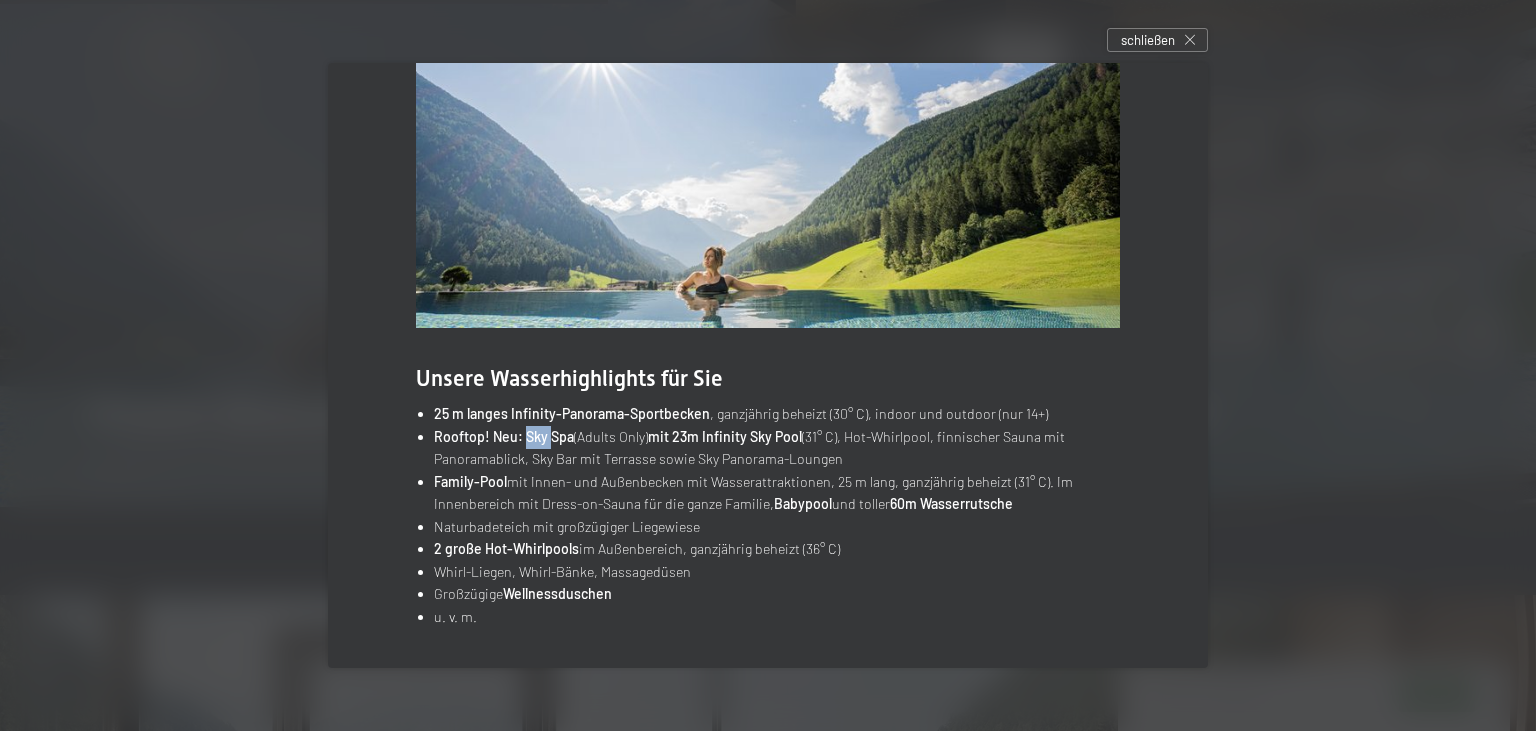 click on "Rooftop! Neu: Sky Spa" at bounding box center [504, 436] 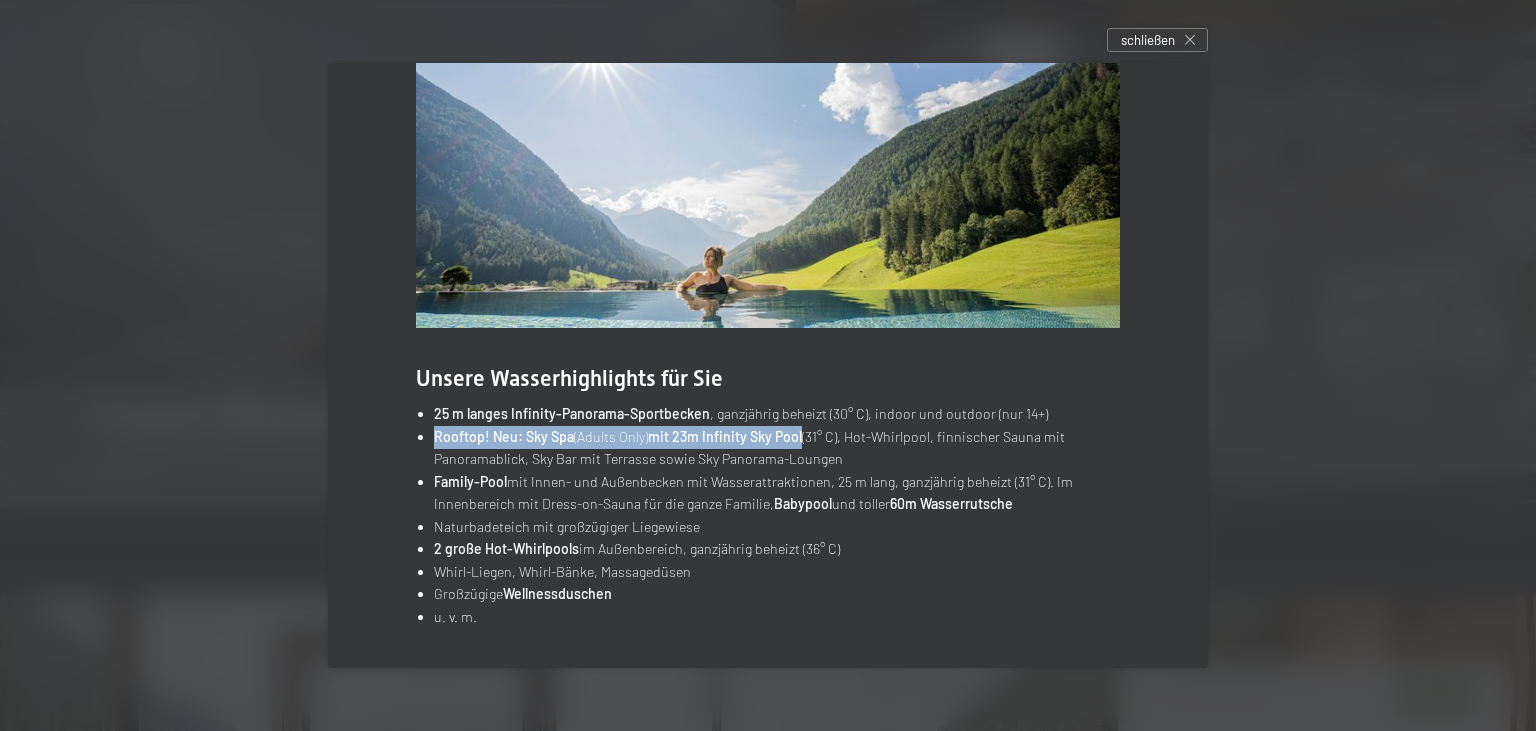 click on "Rooftop! Neu: Sky Spa" at bounding box center [504, 436] 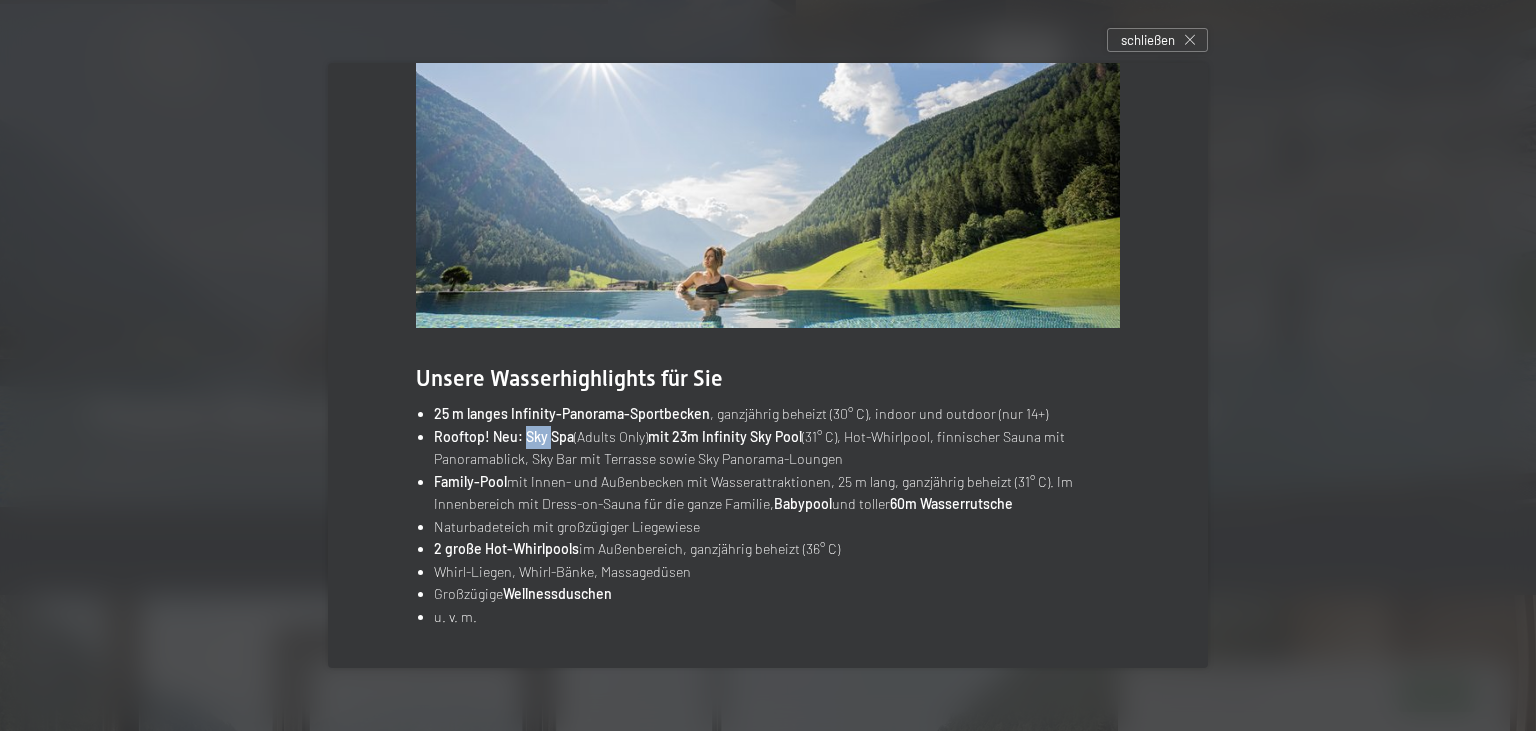 click on "Rooftop! Neu: Sky Spa" at bounding box center [504, 436] 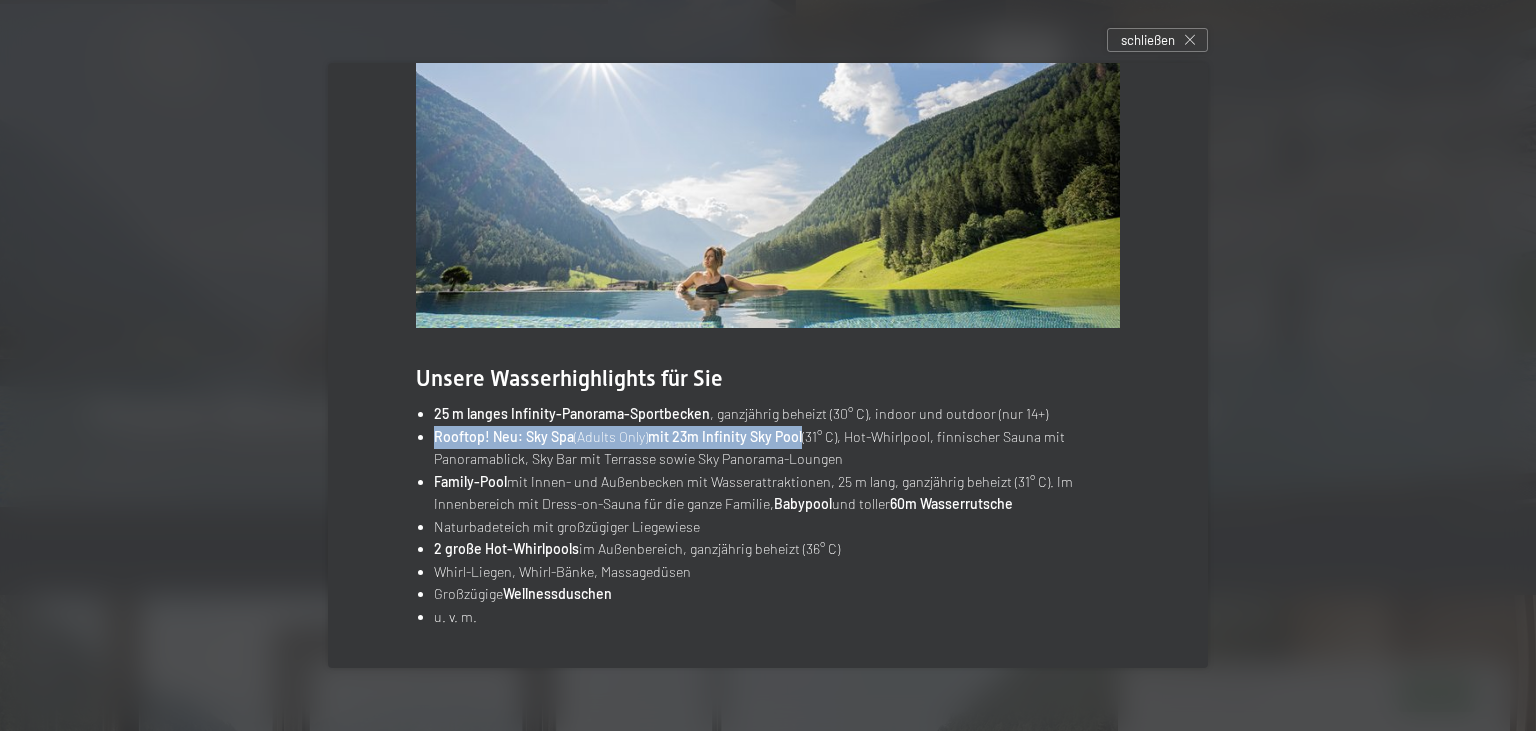 click on "Rooftop! Neu: Sky Spa" at bounding box center [504, 436] 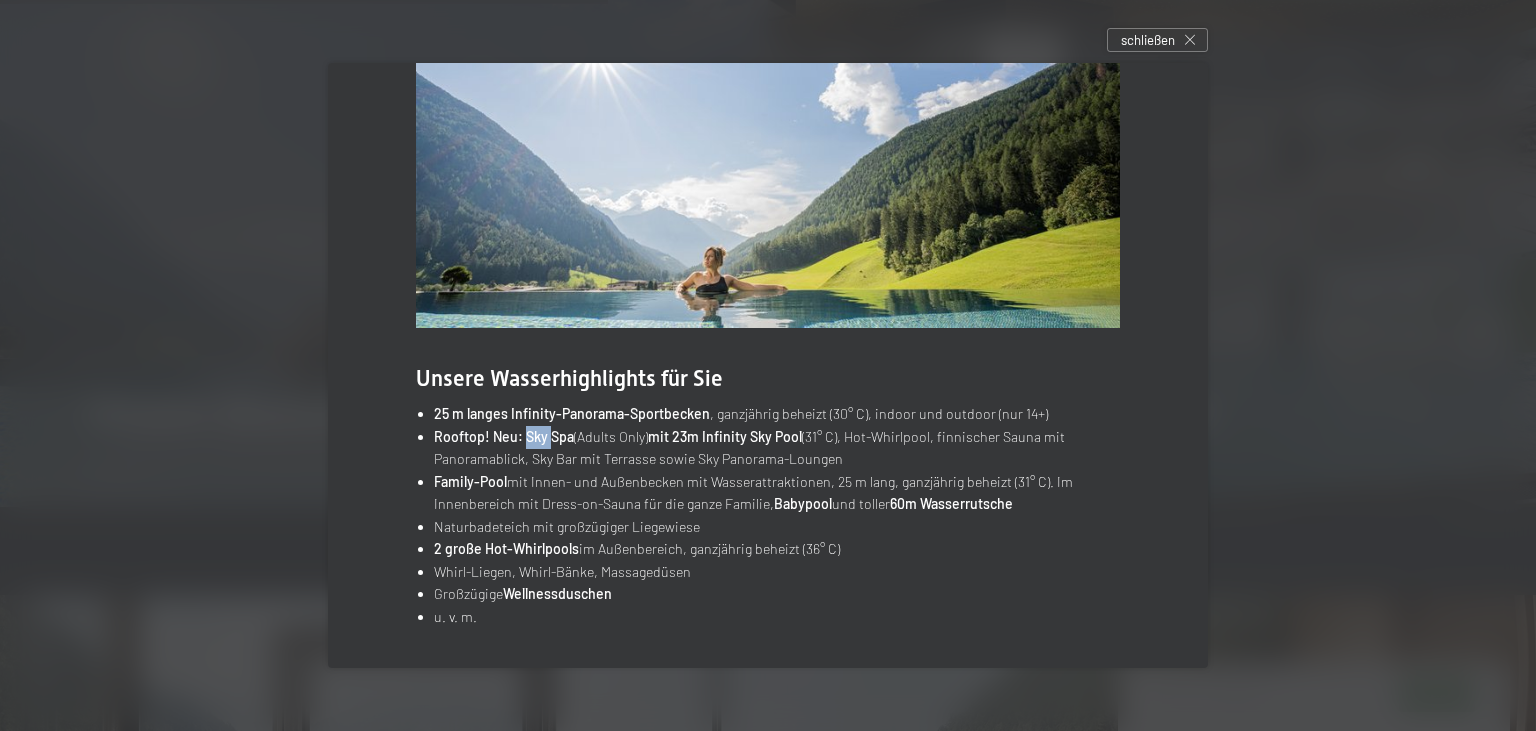 click on "Rooftop! Neu: Sky Spa" at bounding box center (504, 436) 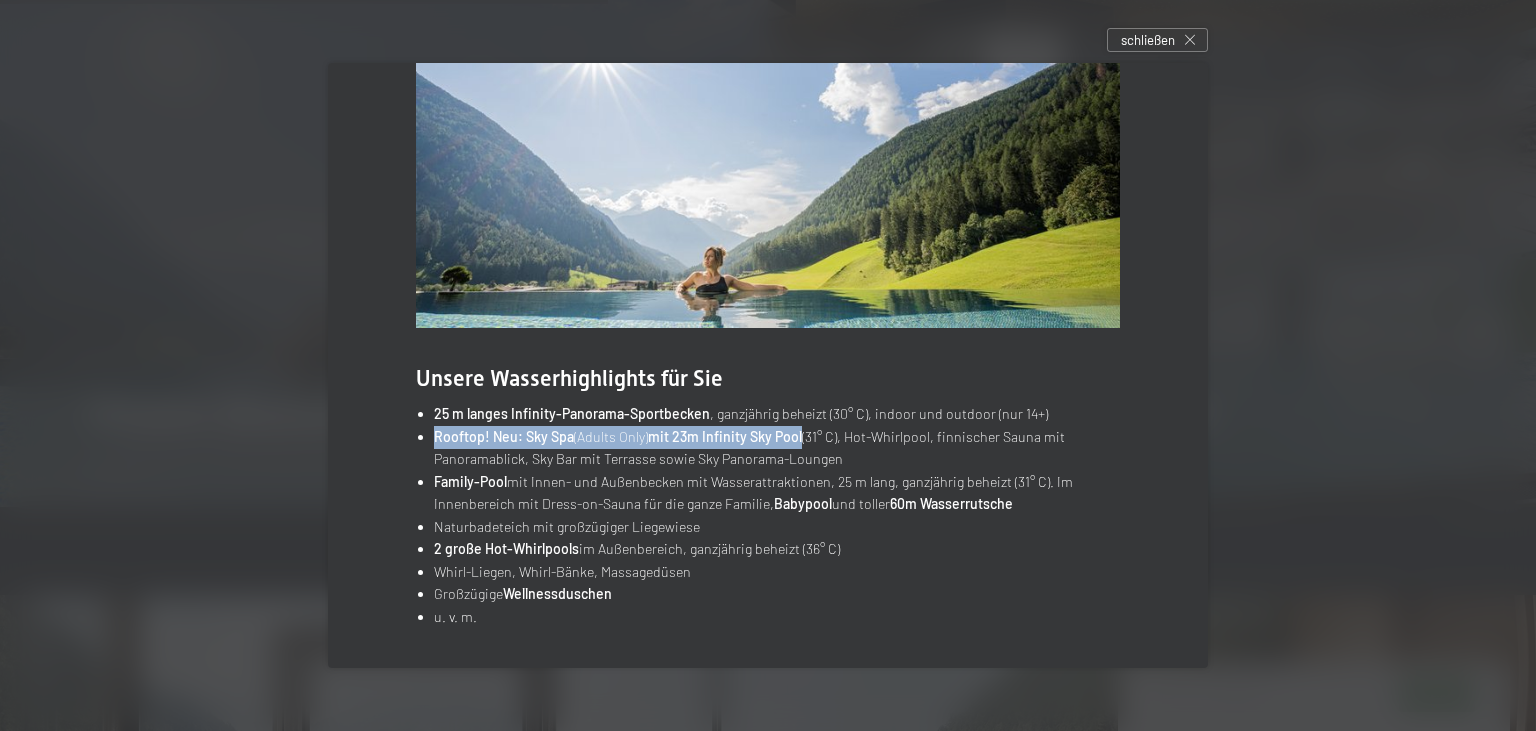 click on "Rooftop! Neu: Sky Spa" at bounding box center (504, 436) 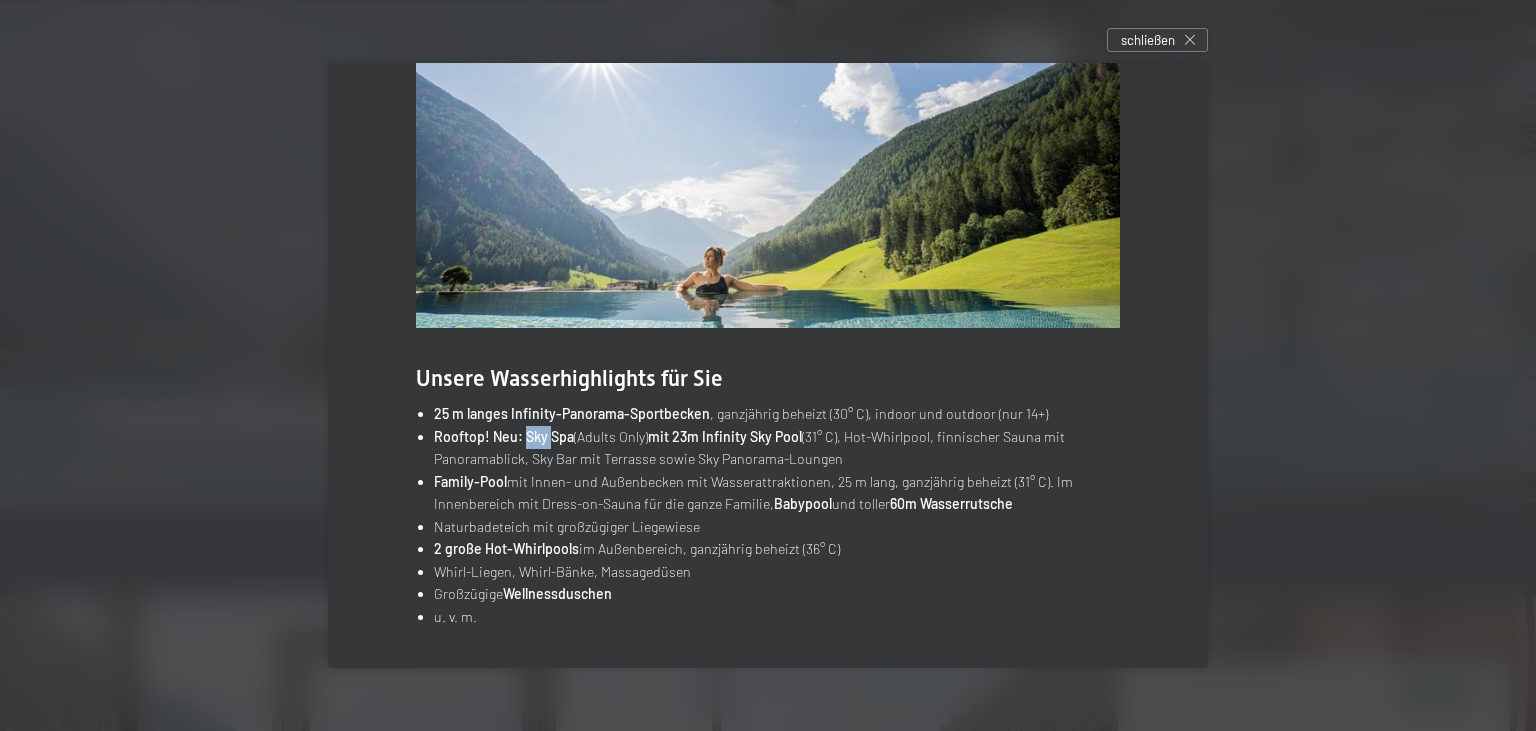 click on "Rooftop! Neu: Sky Spa" at bounding box center [504, 436] 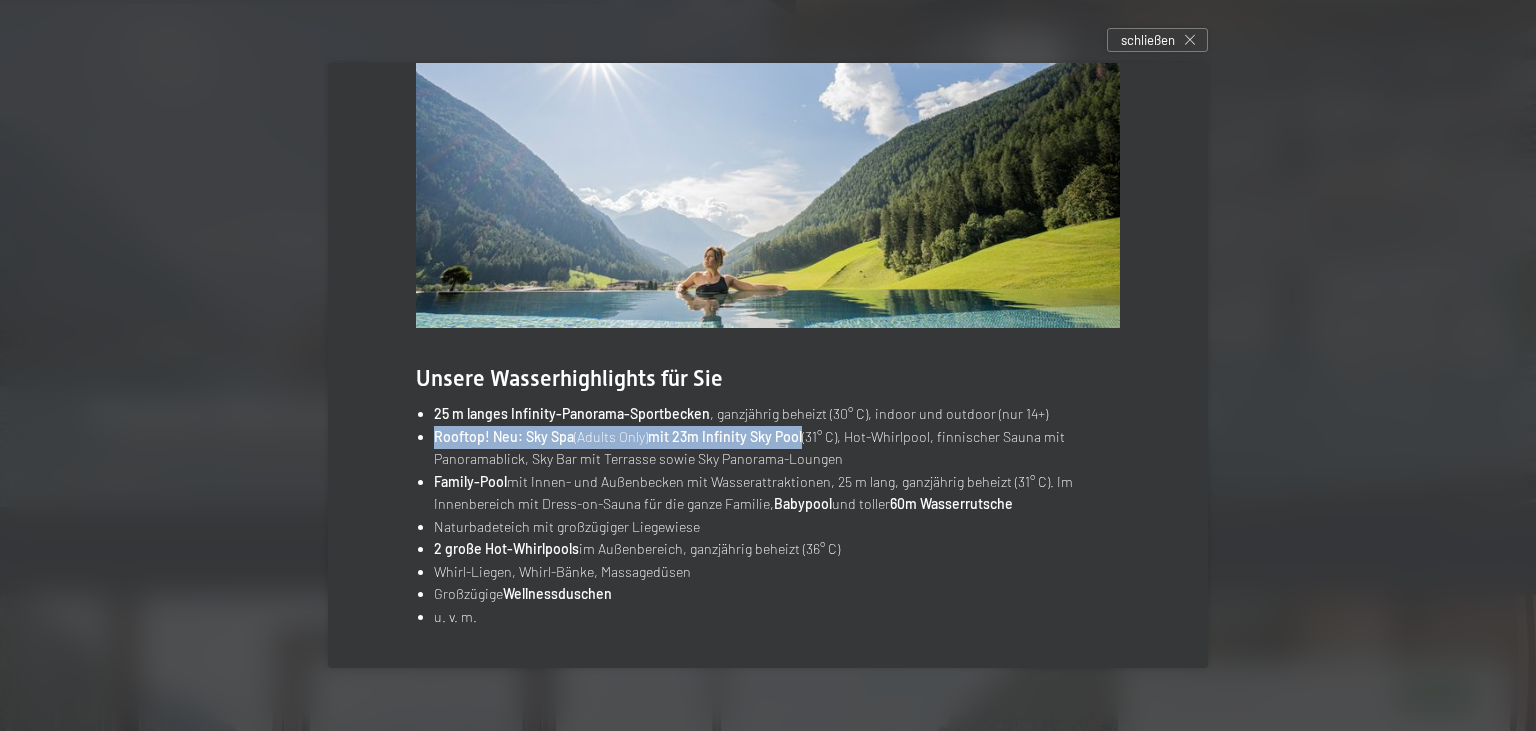 click on "Rooftop! Neu: Sky Spa" at bounding box center [504, 436] 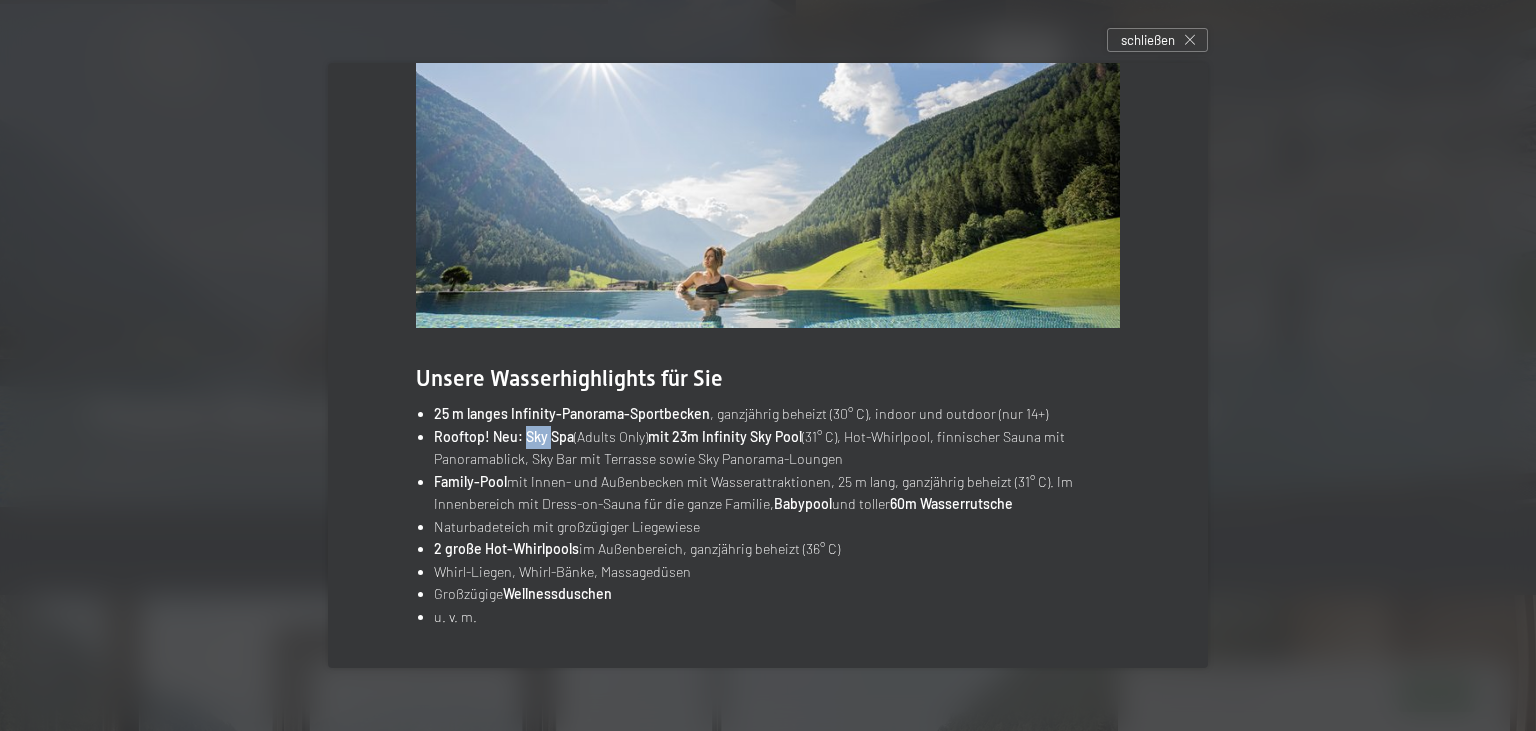 click on "Rooftop! Neu: Sky Spa" at bounding box center (504, 436) 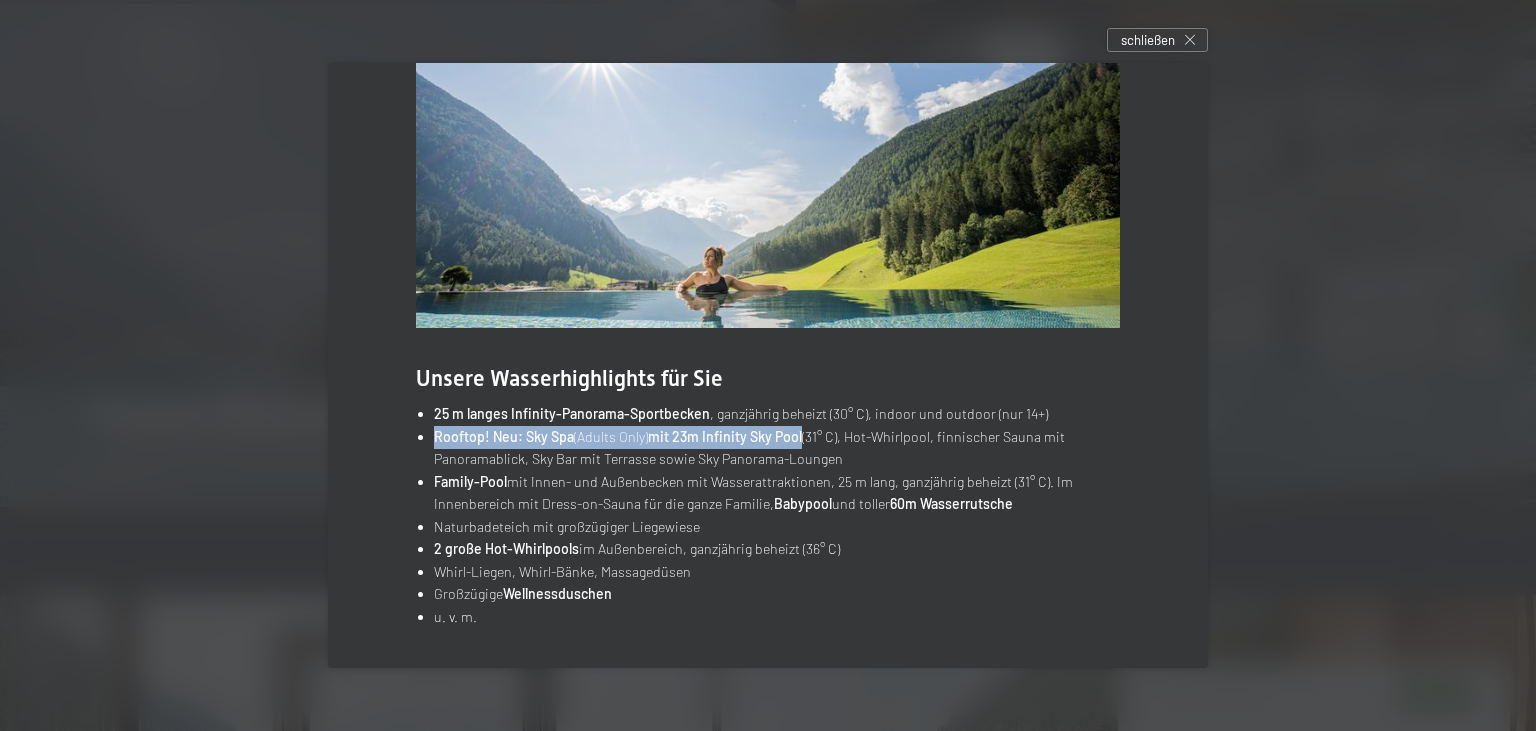 click on "Rooftop! Neu: Sky Spa" at bounding box center [504, 436] 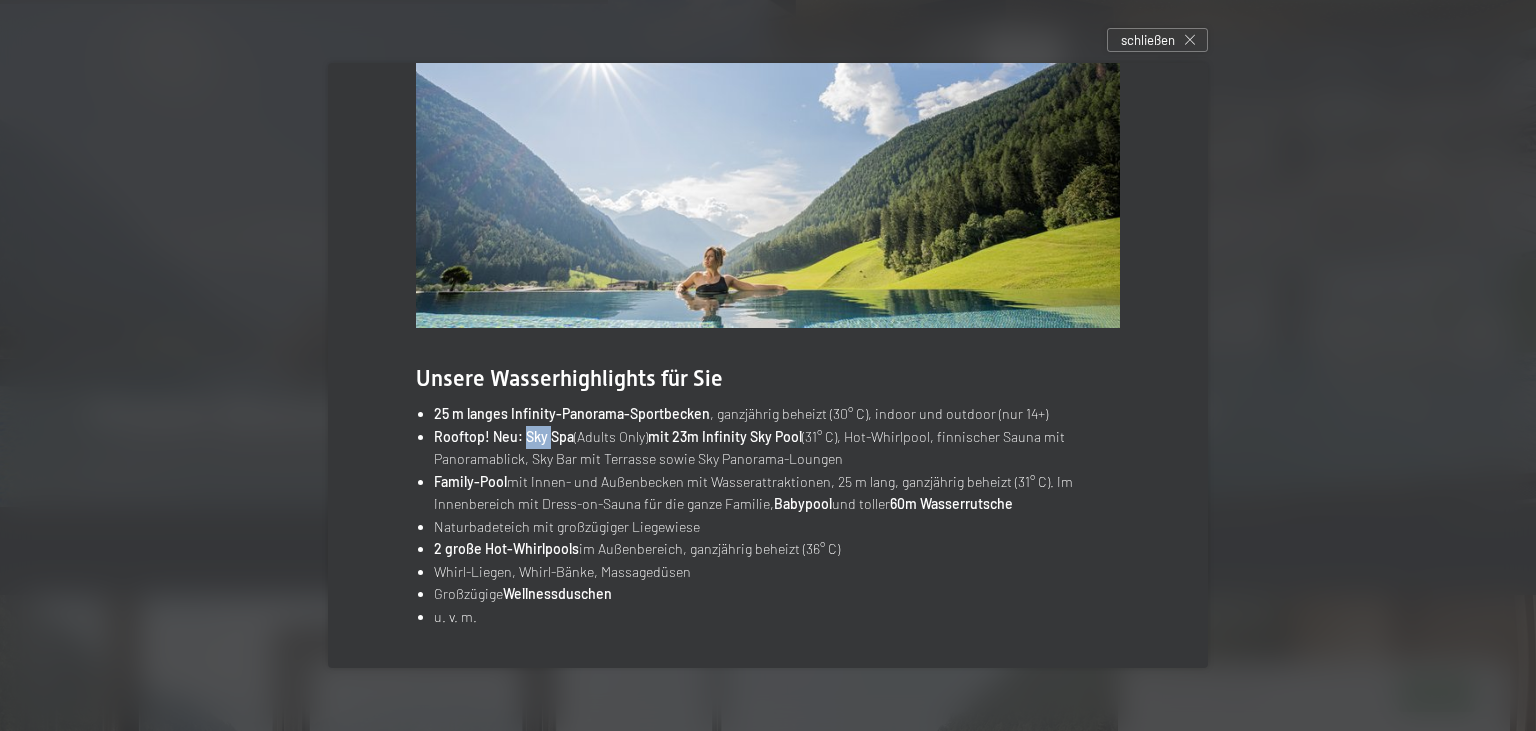 click on "Rooftop! Neu: Sky Spa" at bounding box center (504, 436) 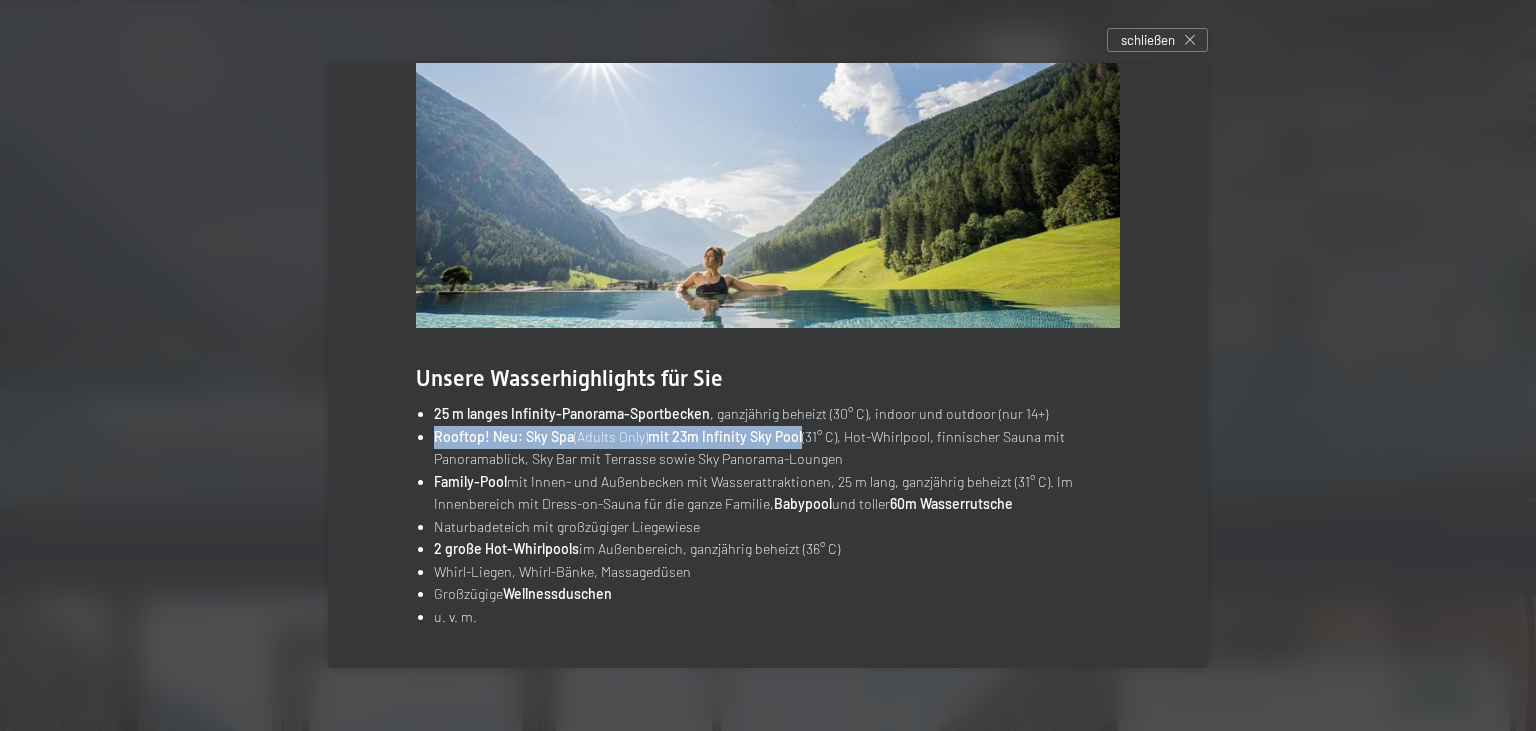 click on "Rooftop! Neu: Sky Spa" at bounding box center (504, 436) 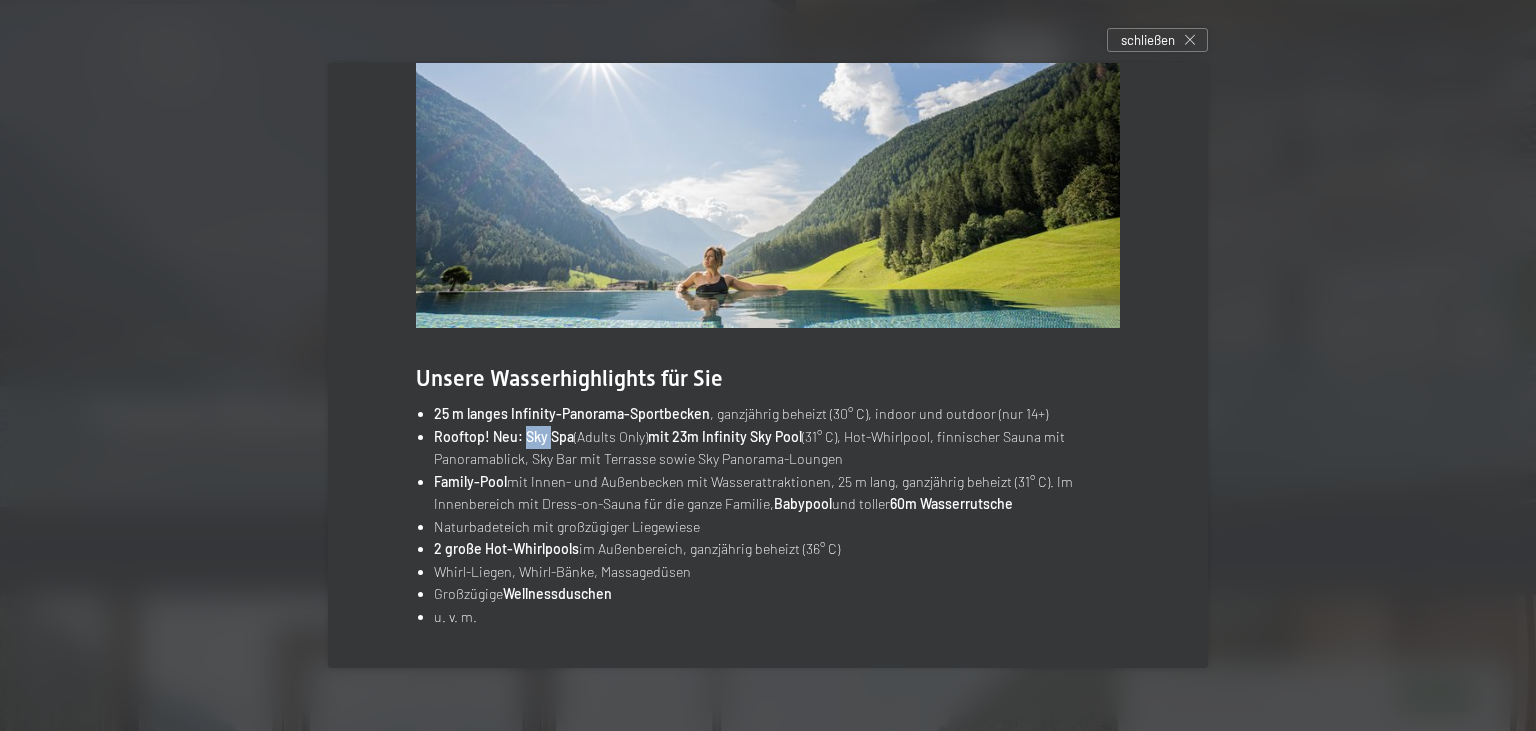 click on "Rooftop! Neu: Sky Spa" at bounding box center [504, 436] 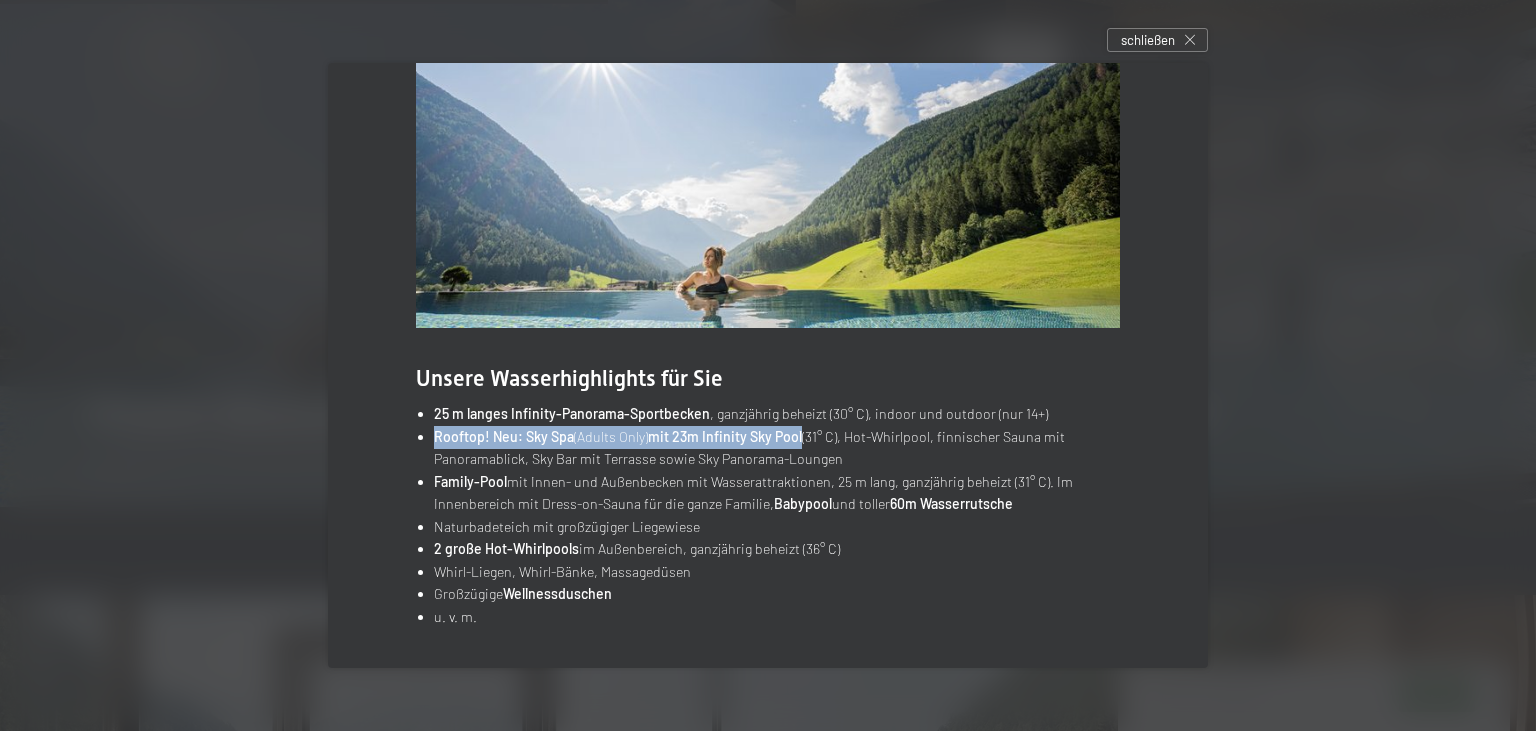 click on "Rooftop! Neu: Sky Spa" at bounding box center [504, 436] 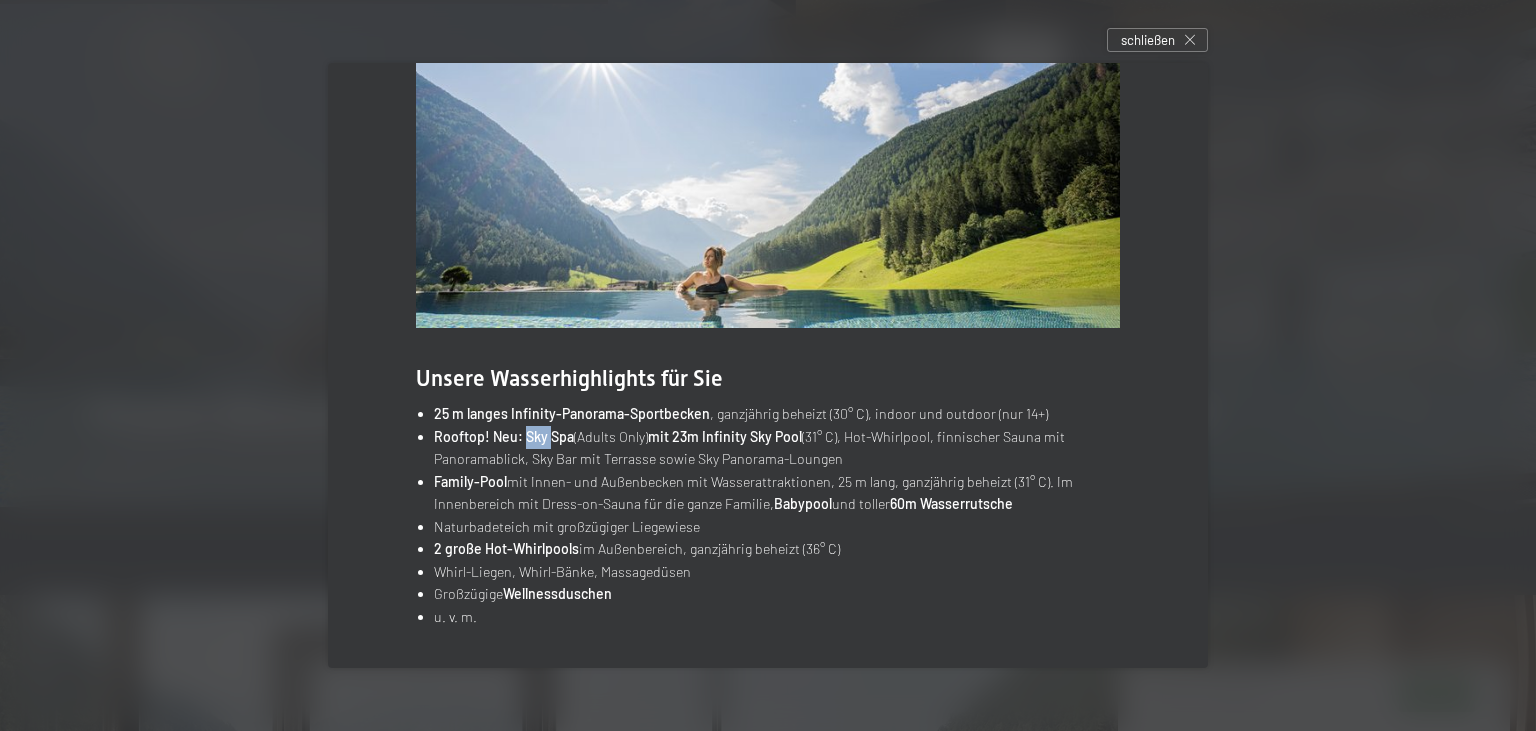click on "Rooftop! Neu: Sky Spa" at bounding box center [504, 436] 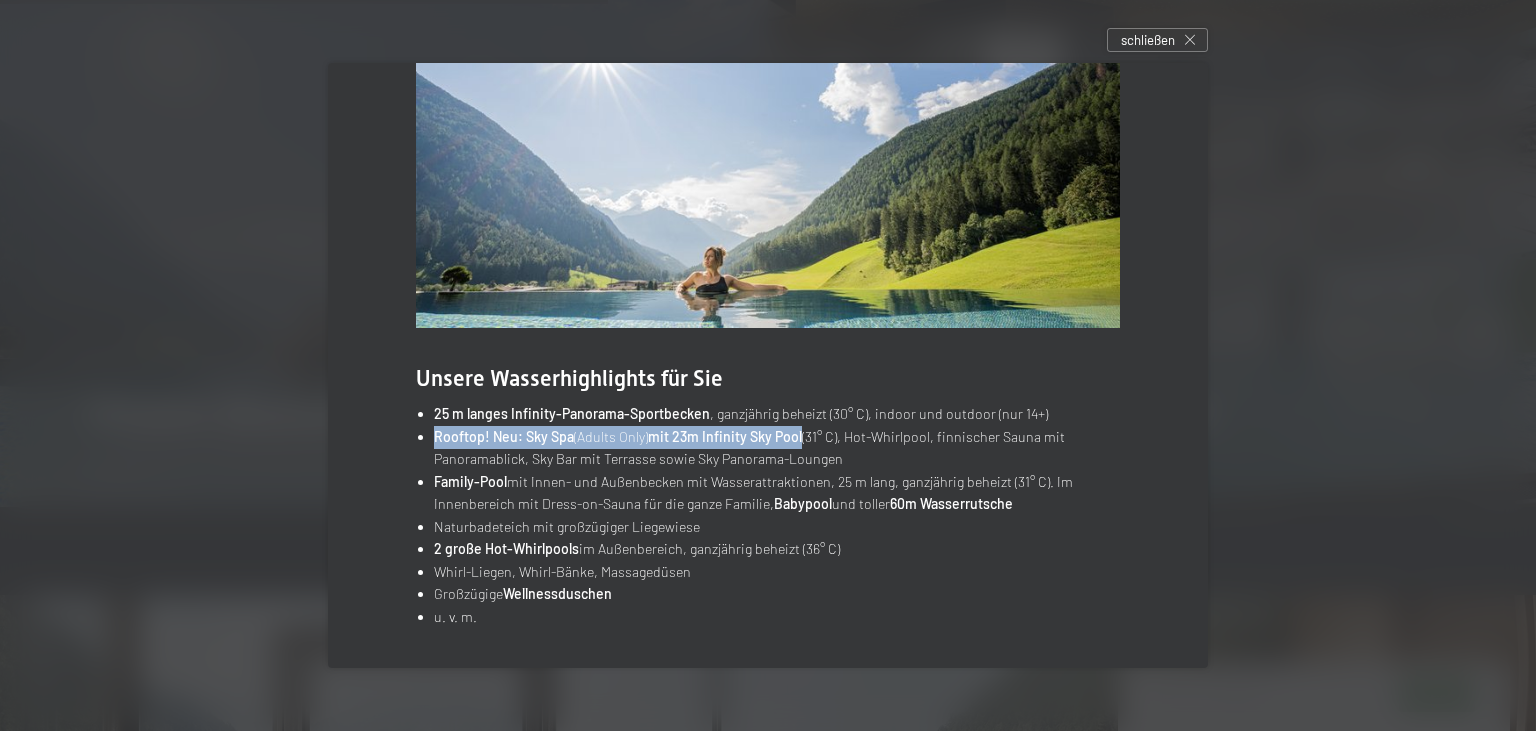 click on "Rooftop! Neu: Sky Spa" at bounding box center [504, 436] 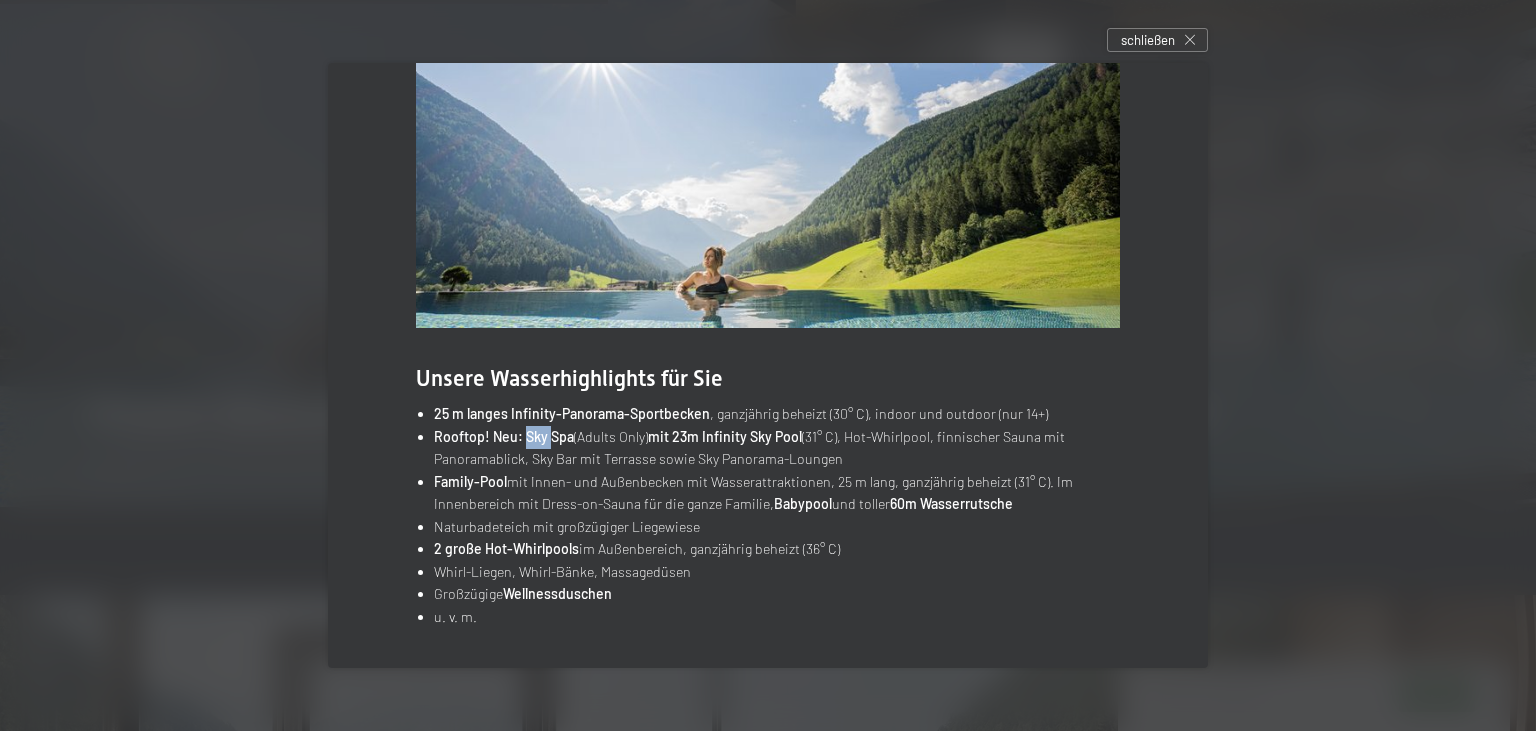 click on "Rooftop! Neu: Sky Spa" at bounding box center [504, 436] 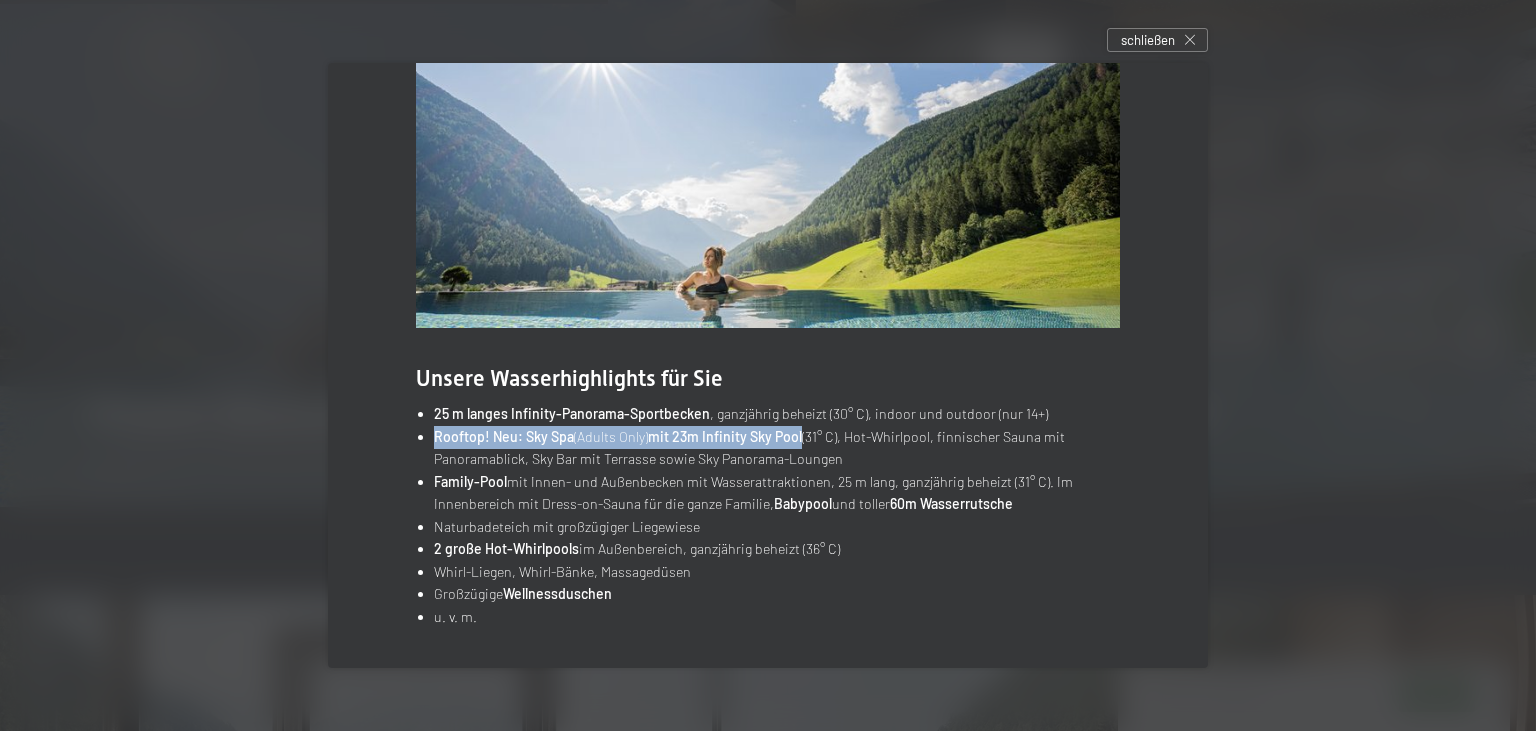 click on "Rooftop! Neu: Sky Spa" at bounding box center (504, 436) 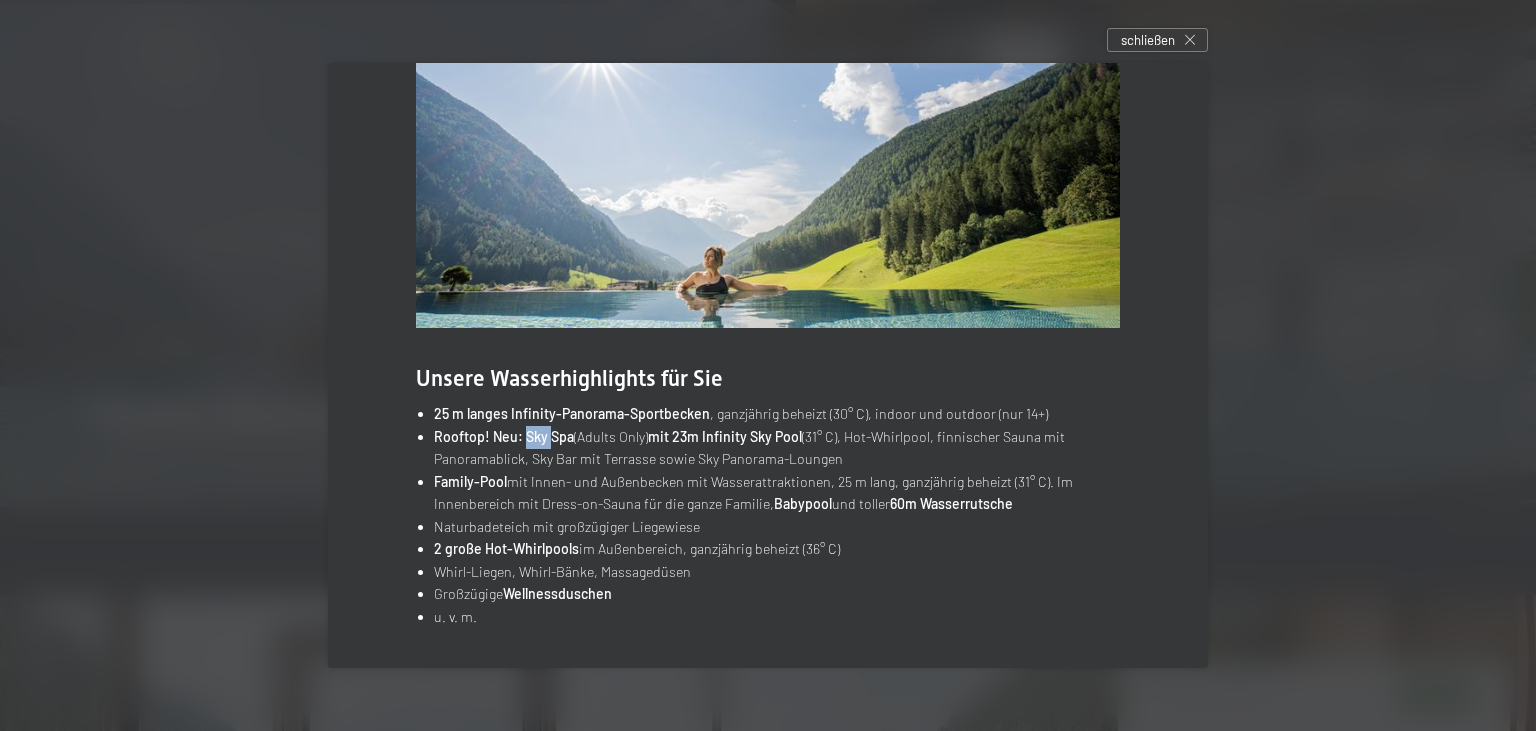 click on "Rooftop! Neu: Sky Spa" at bounding box center (504, 436) 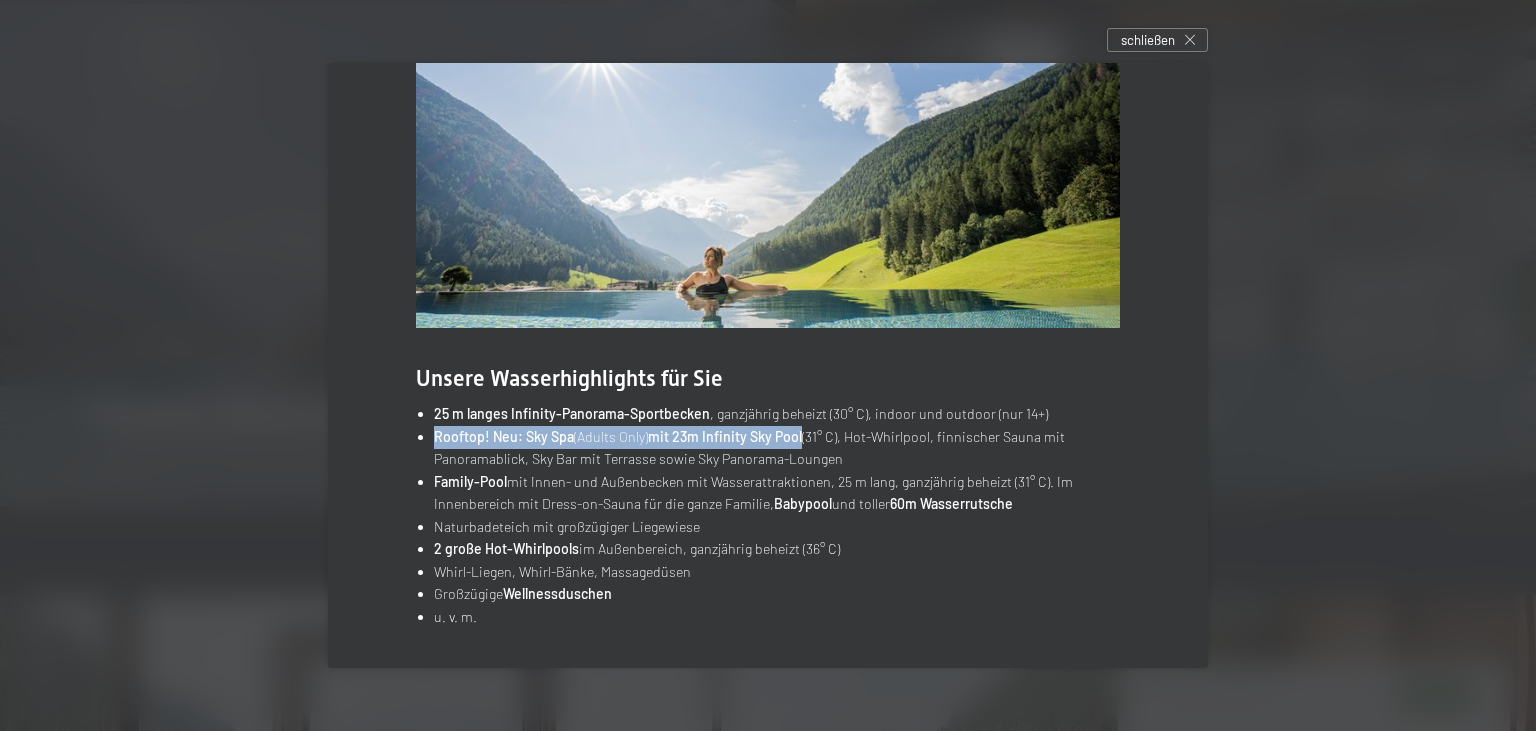 click on "Rooftop! Neu: Sky Spa" at bounding box center [504, 436] 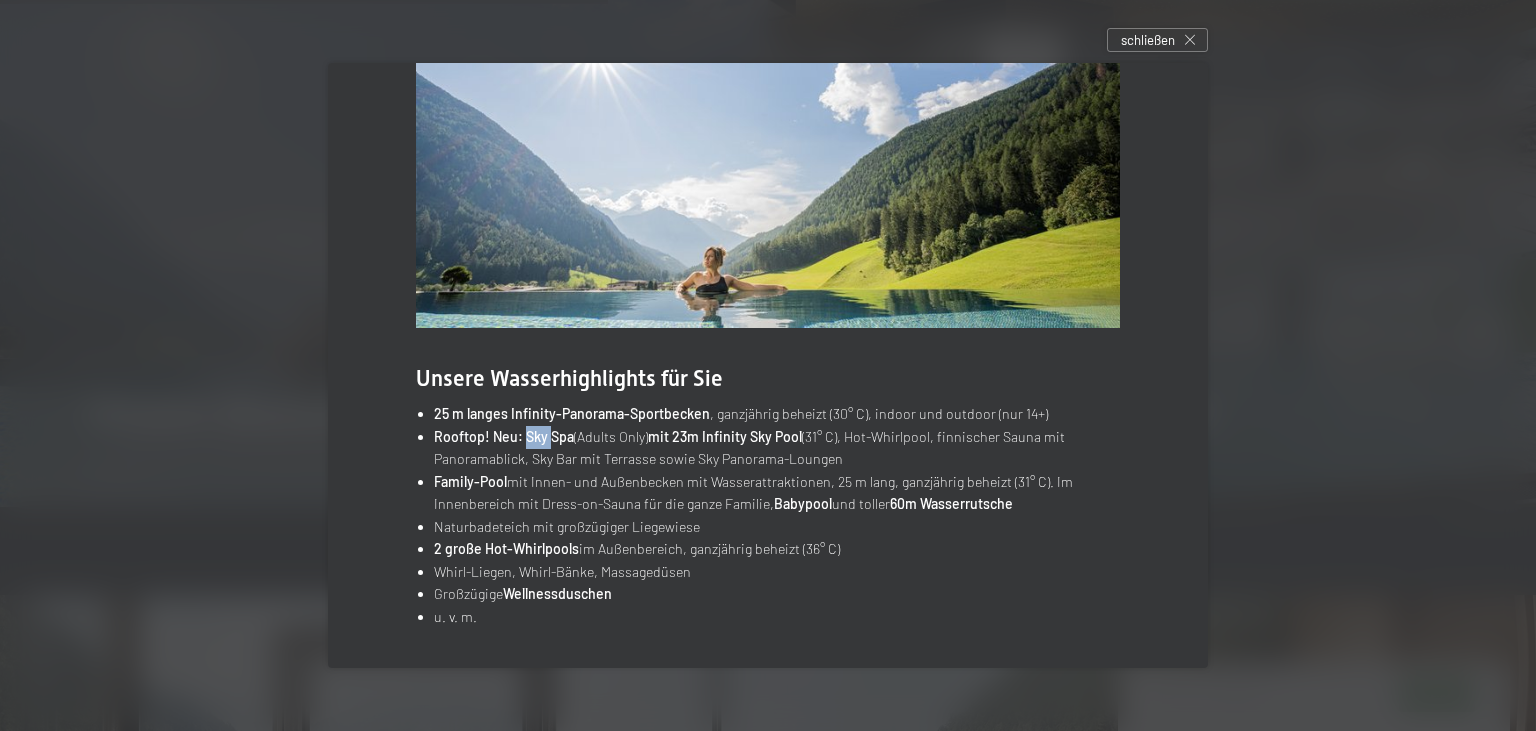 click on "Rooftop! Neu: Sky Spa" at bounding box center [504, 436] 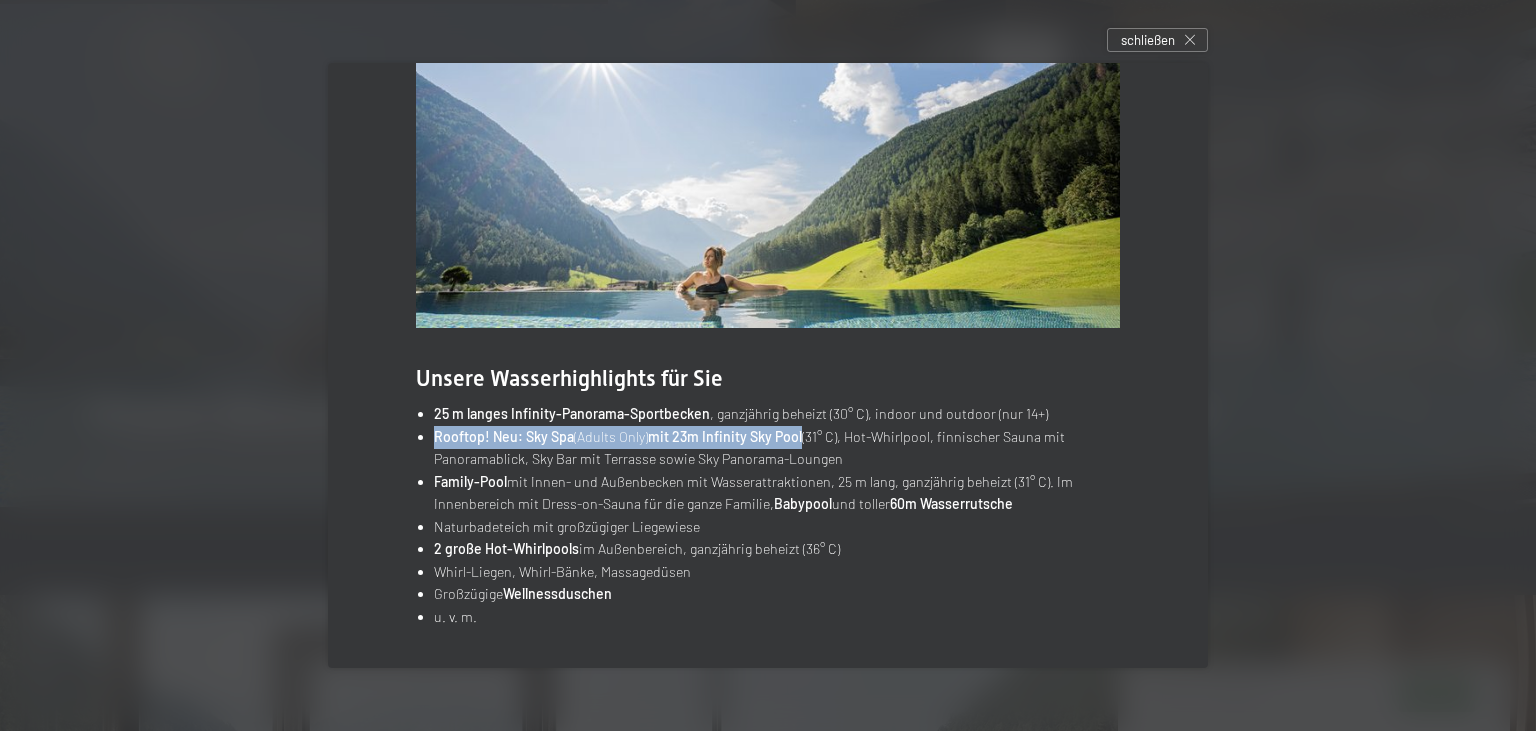 click on "Rooftop! Neu: Sky Spa" at bounding box center [504, 436] 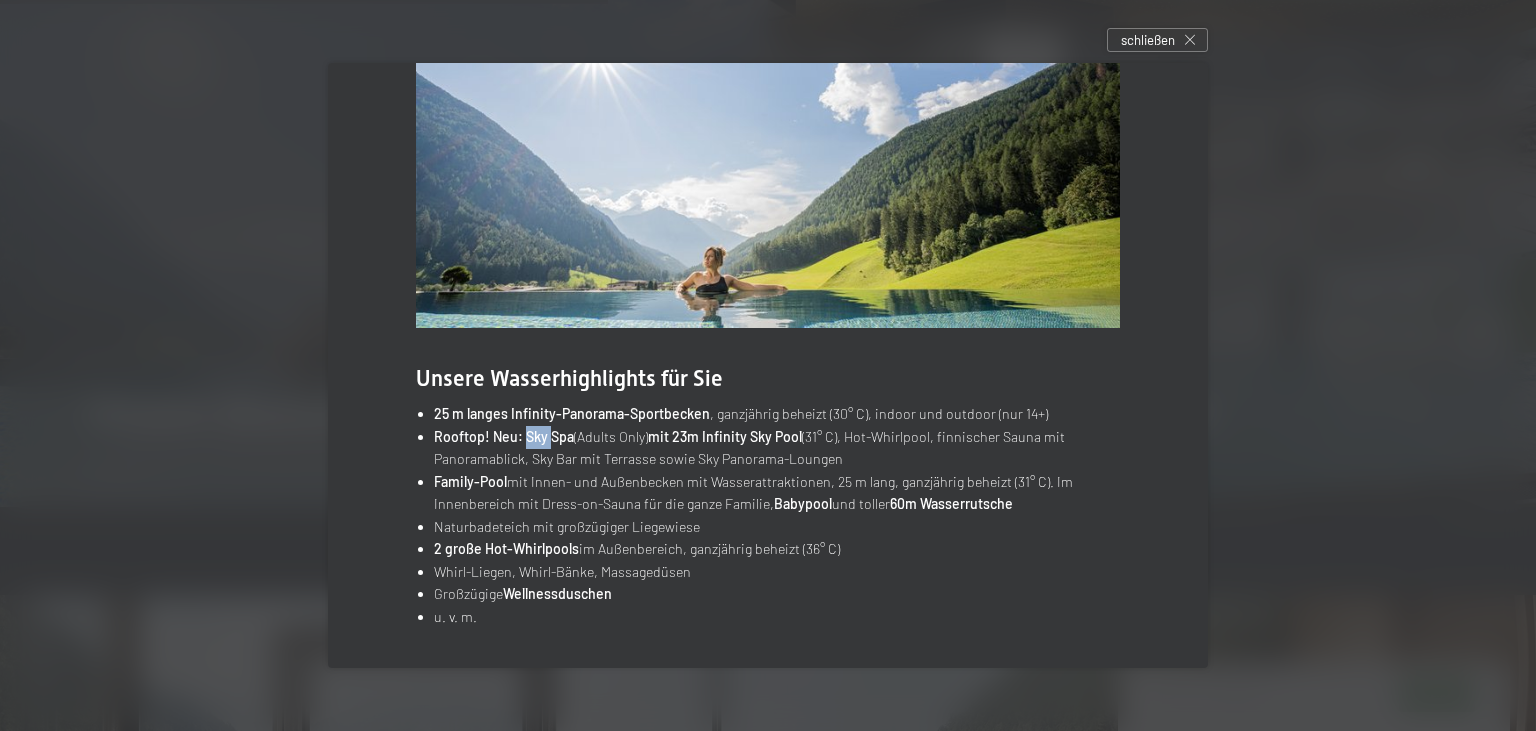 click on "Rooftop! Neu: Sky Spa" at bounding box center [504, 436] 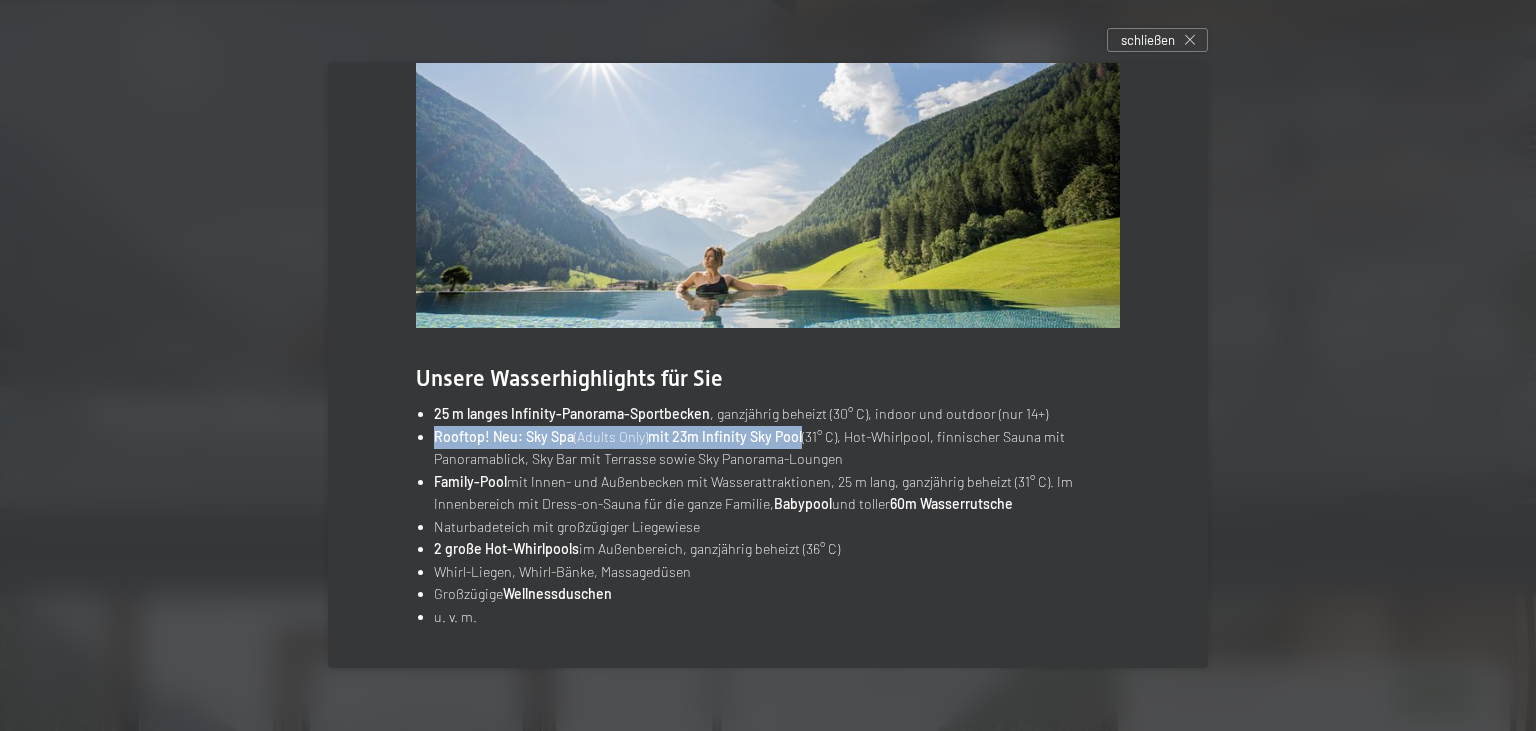 click on "Rooftop! Neu: Sky Spa" at bounding box center (504, 436) 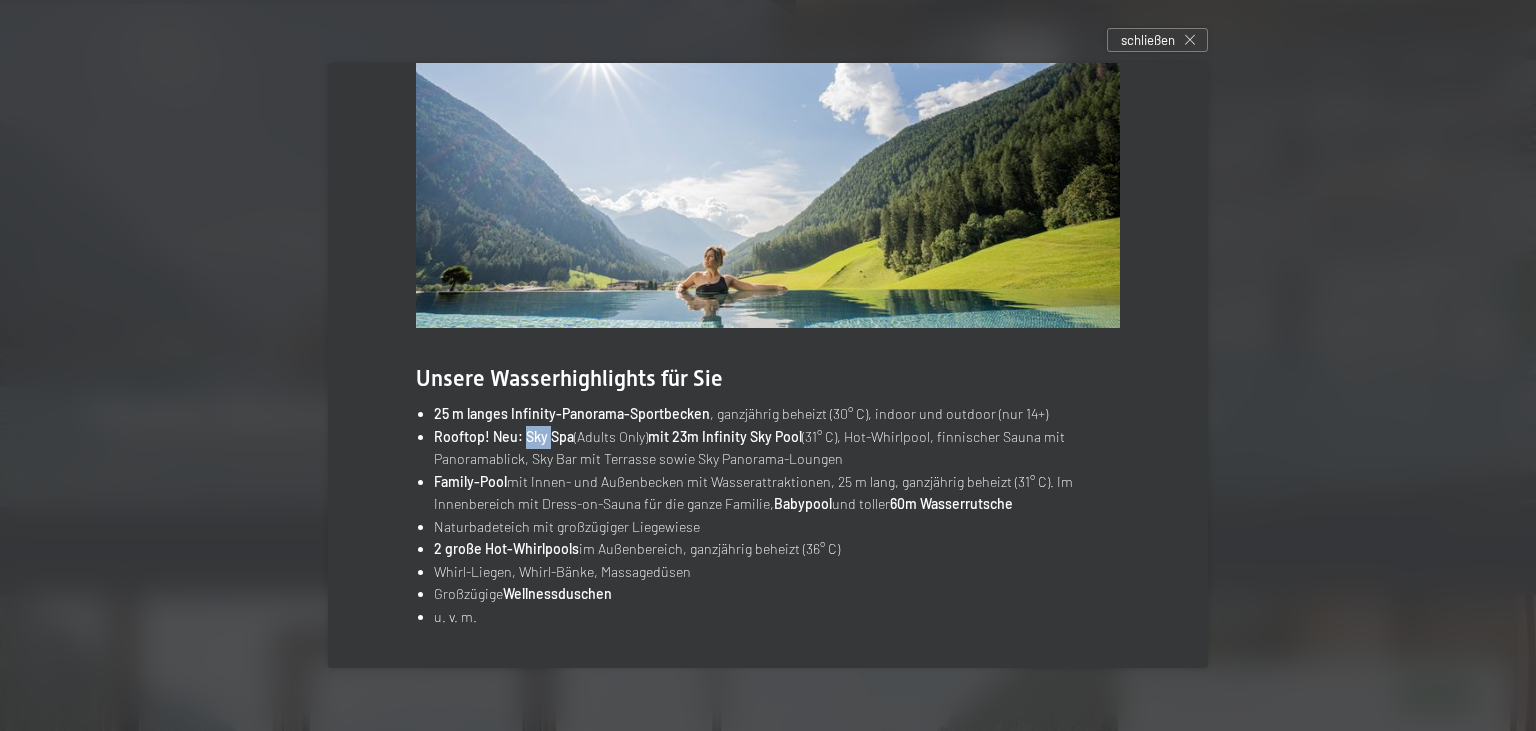 click on "Rooftop! Neu: Sky Spa" at bounding box center (504, 436) 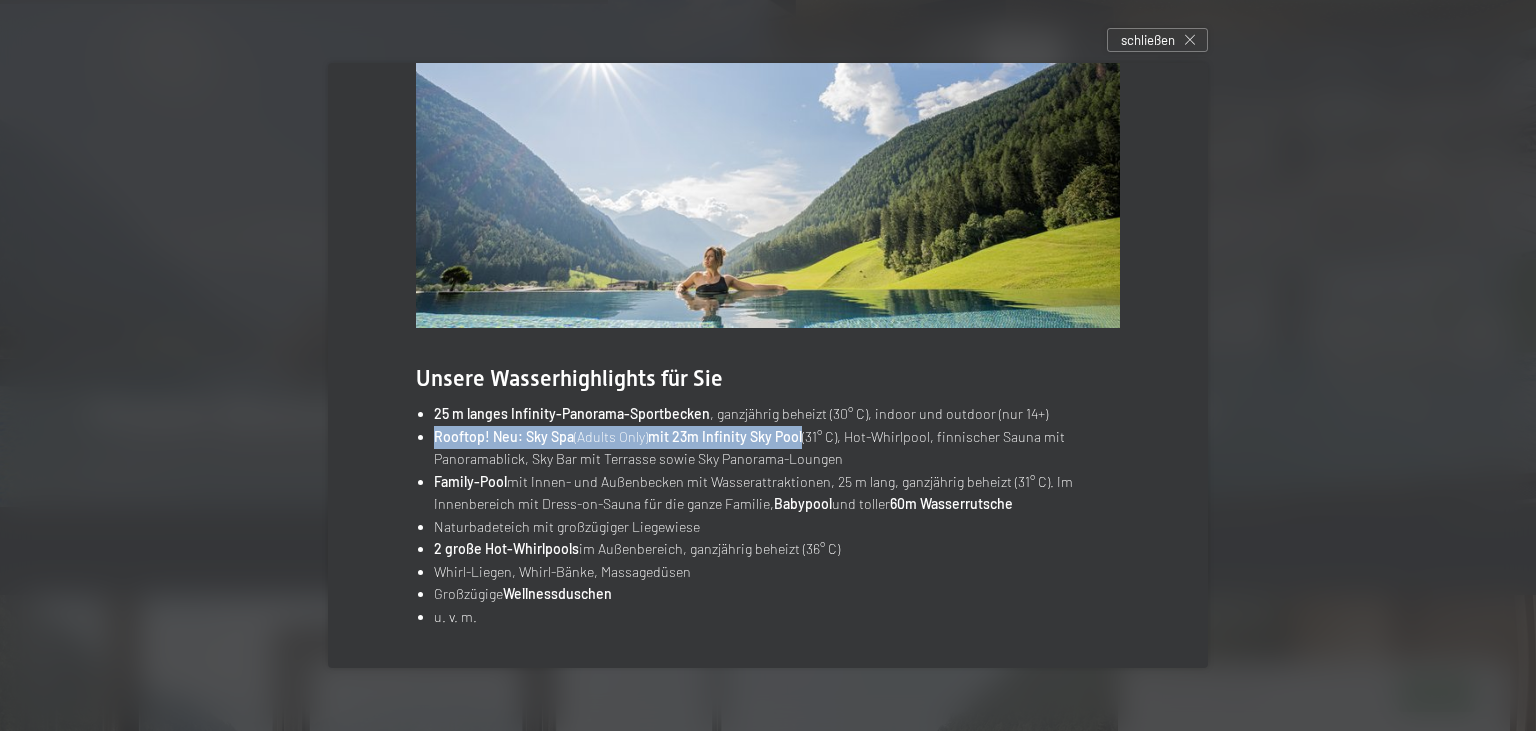 click on "Rooftop! Neu: Sky Spa" at bounding box center (504, 436) 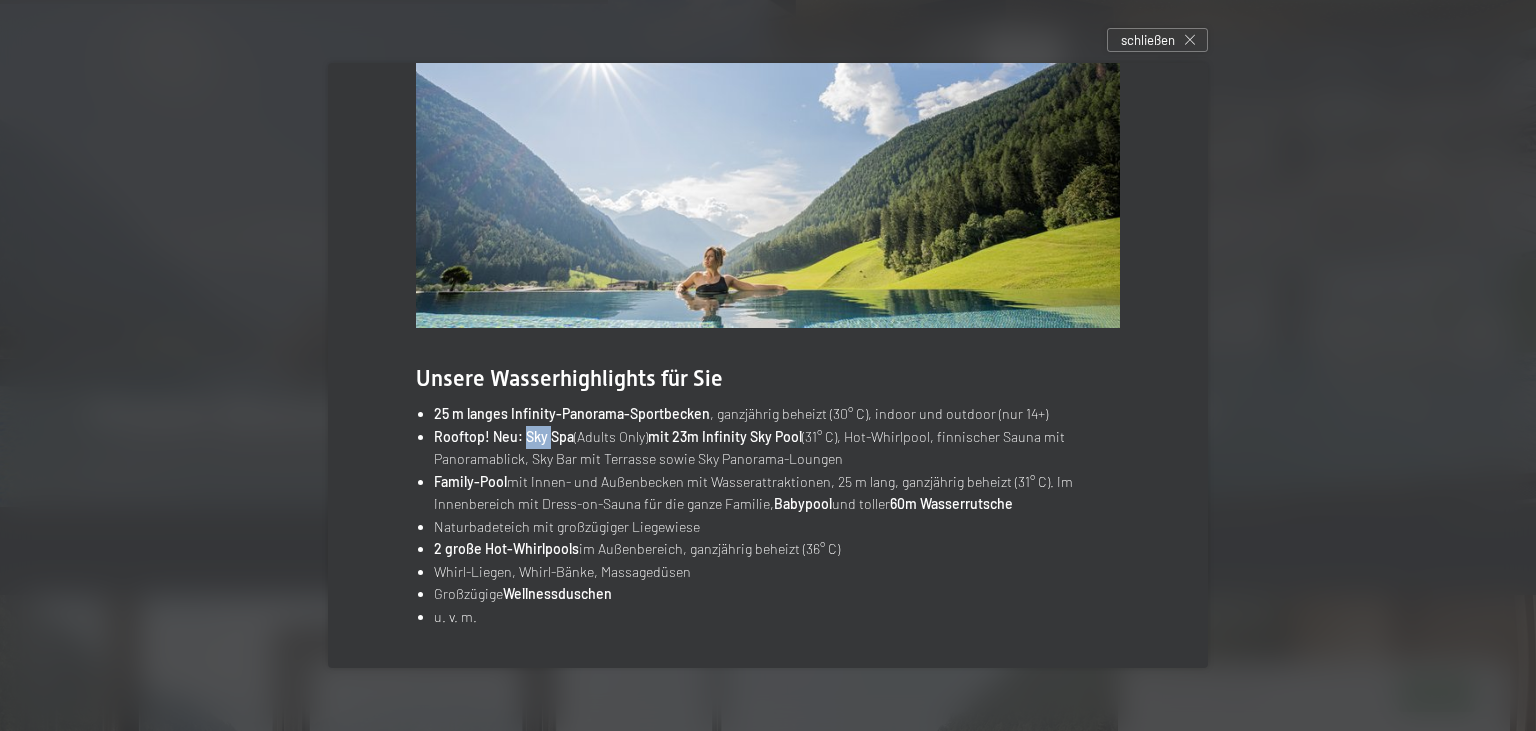 click on "Rooftop! Neu: Sky Spa" at bounding box center [504, 436] 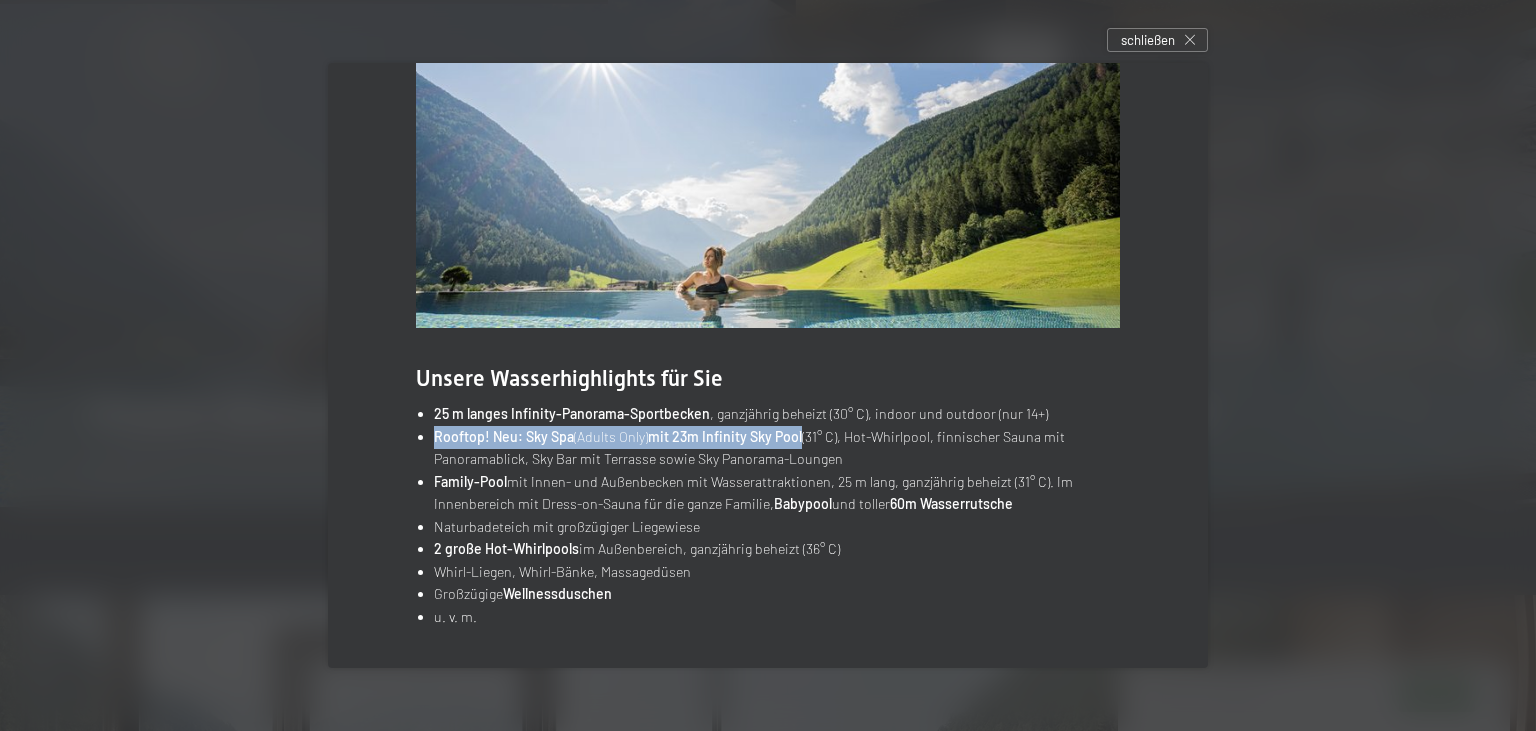 click on "Rooftop! Neu: Sky Spa" at bounding box center (504, 436) 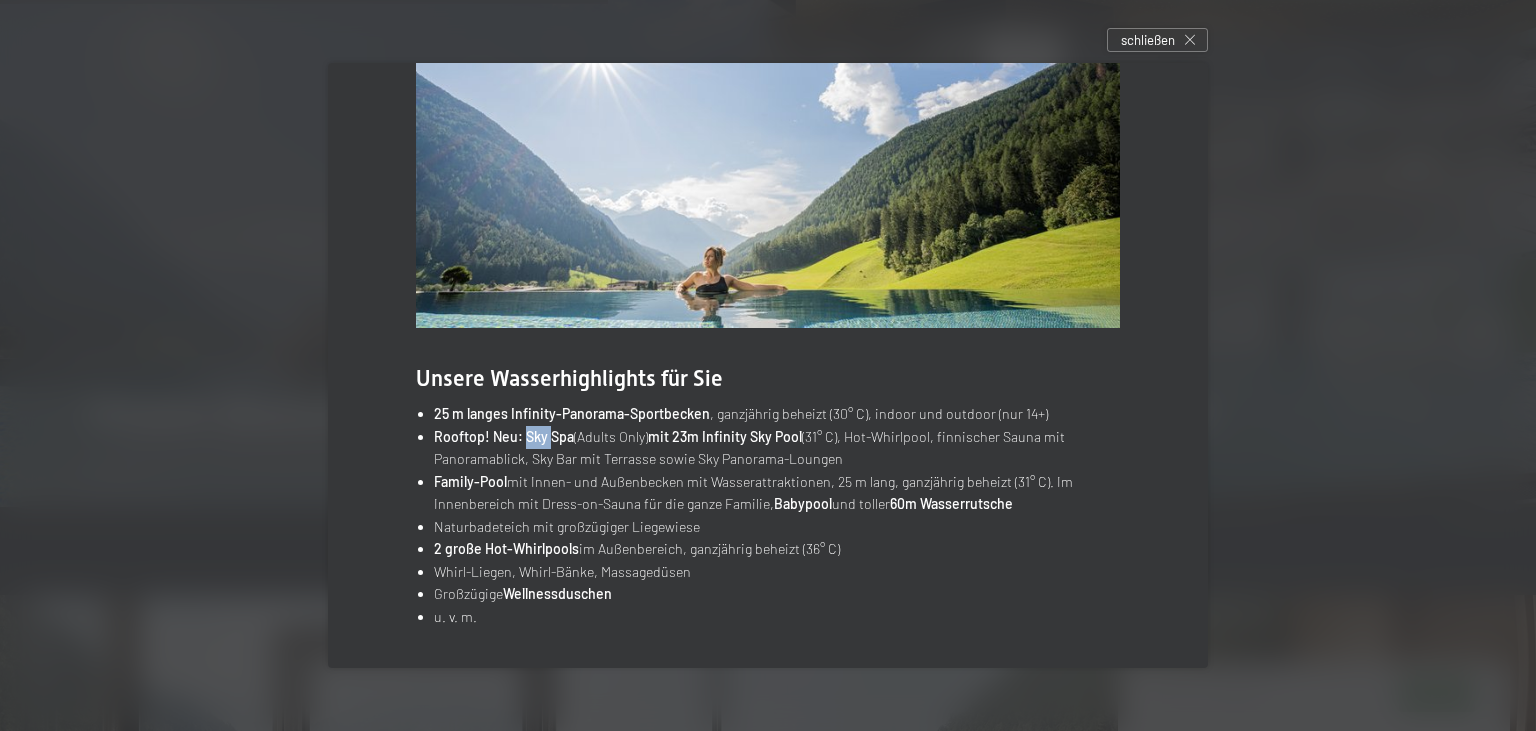 click on "Rooftop! Neu: Sky Spa" at bounding box center [504, 436] 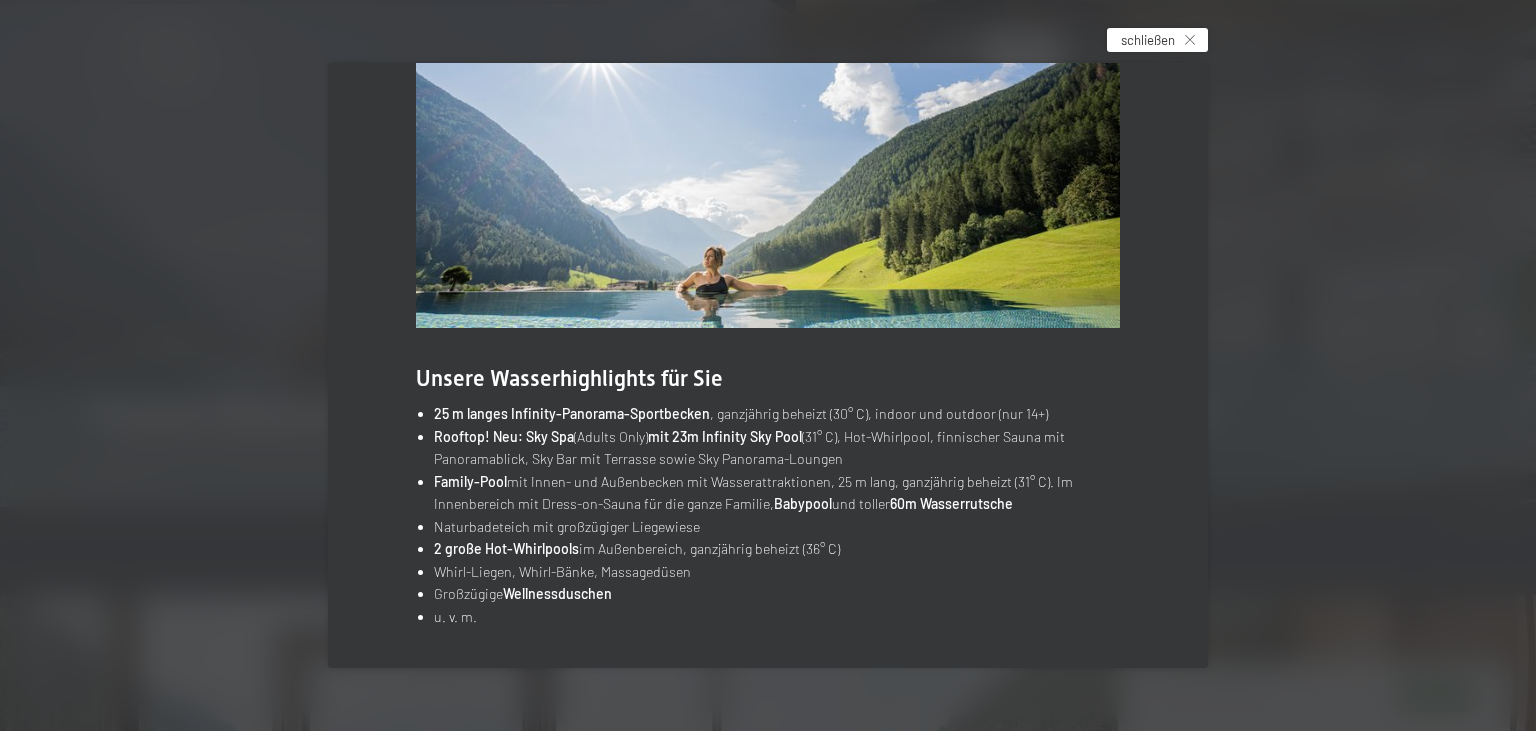 click on "schließen" at bounding box center (1148, 40) 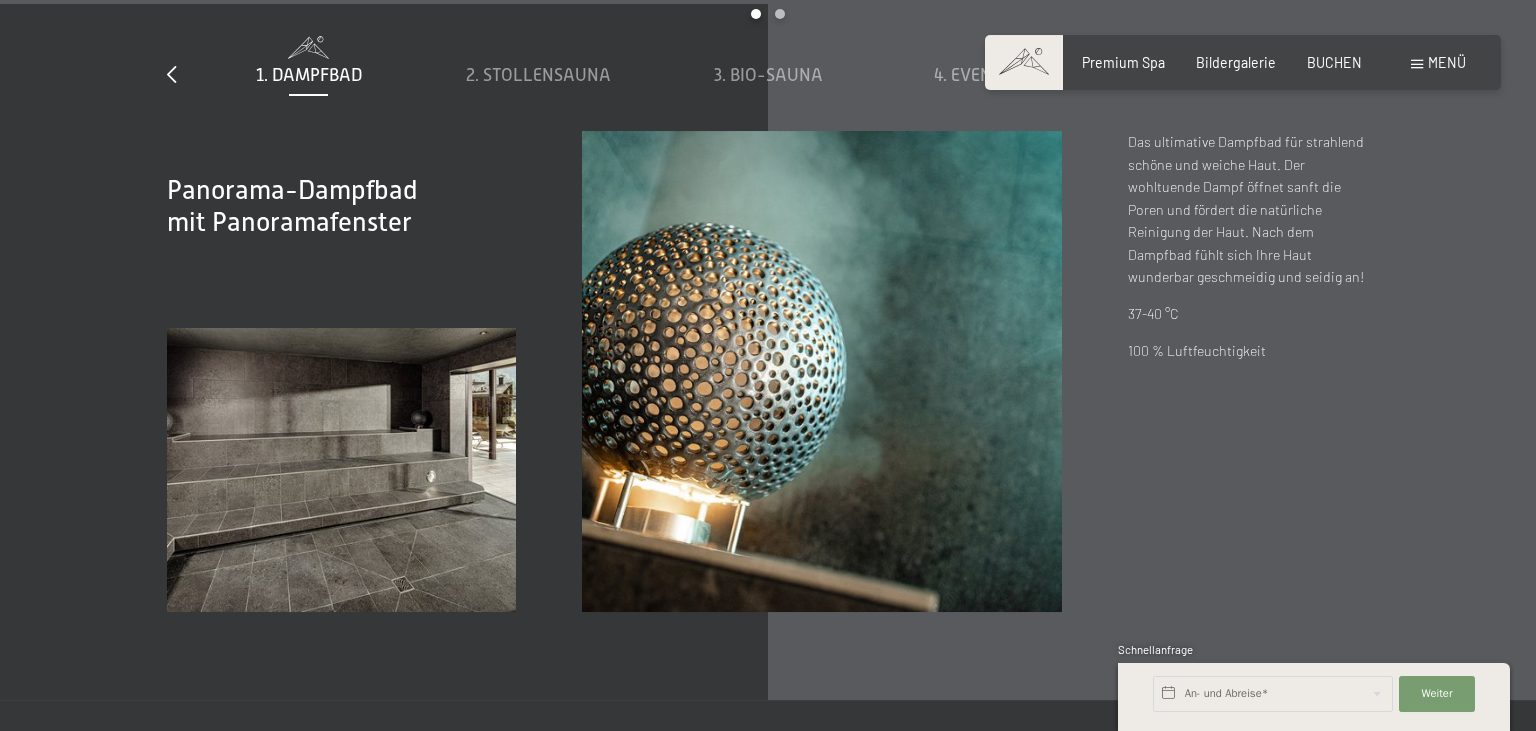 scroll, scrollTop: 5723, scrollLeft: 0, axis: vertical 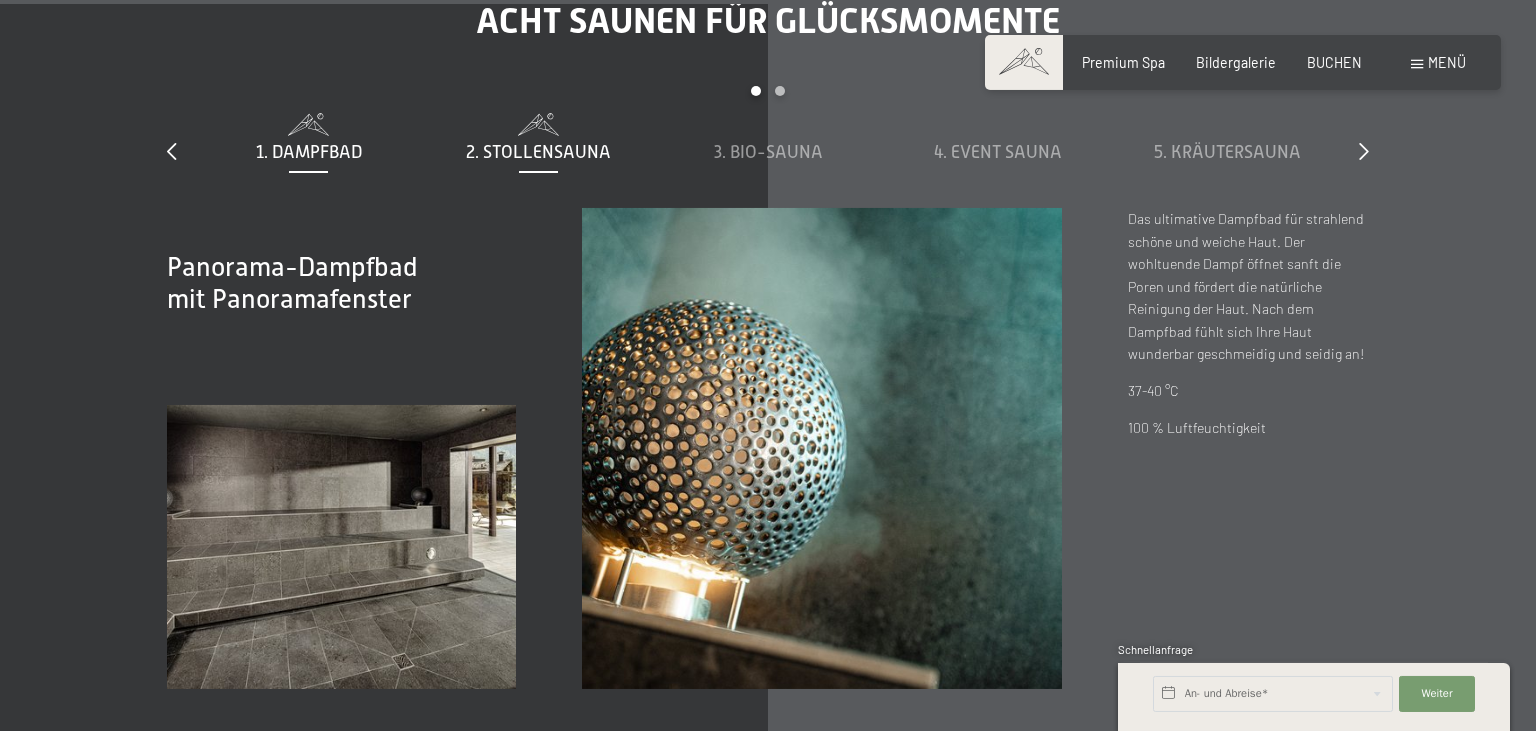 click on "2. Stollensauna" at bounding box center [538, 152] 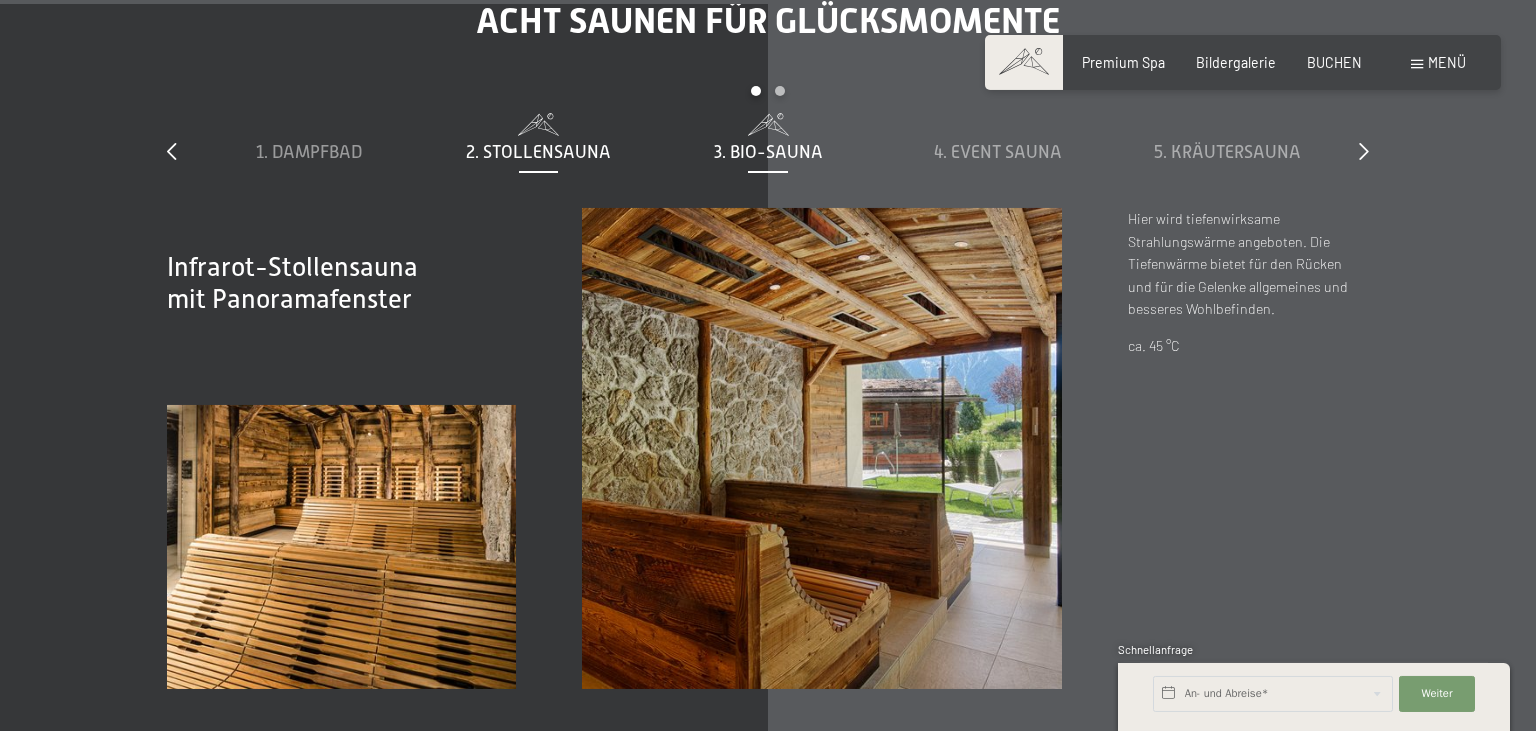 click on "3. Bio-Sauna" at bounding box center (768, 152) 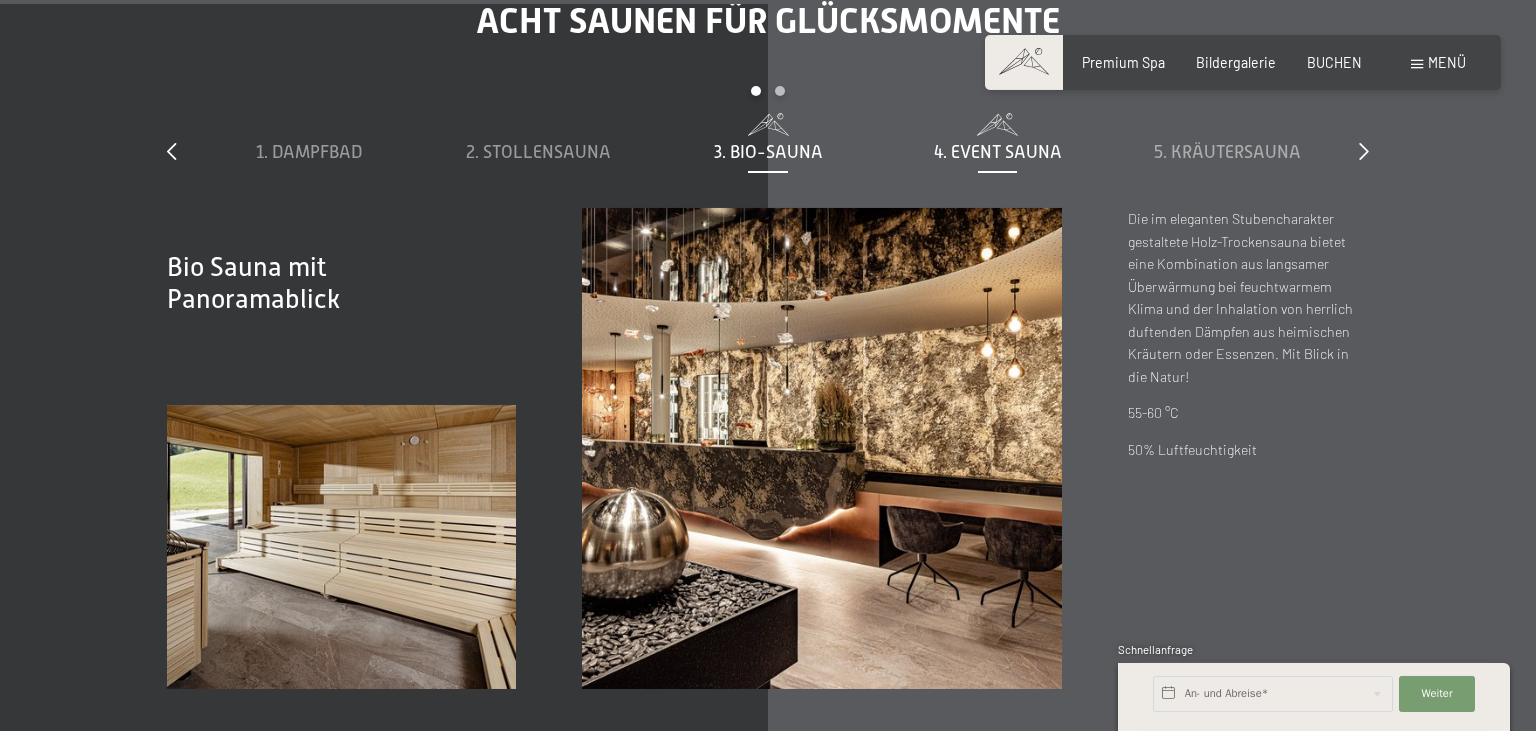 click on "4. Event Sauna" at bounding box center (998, 152) 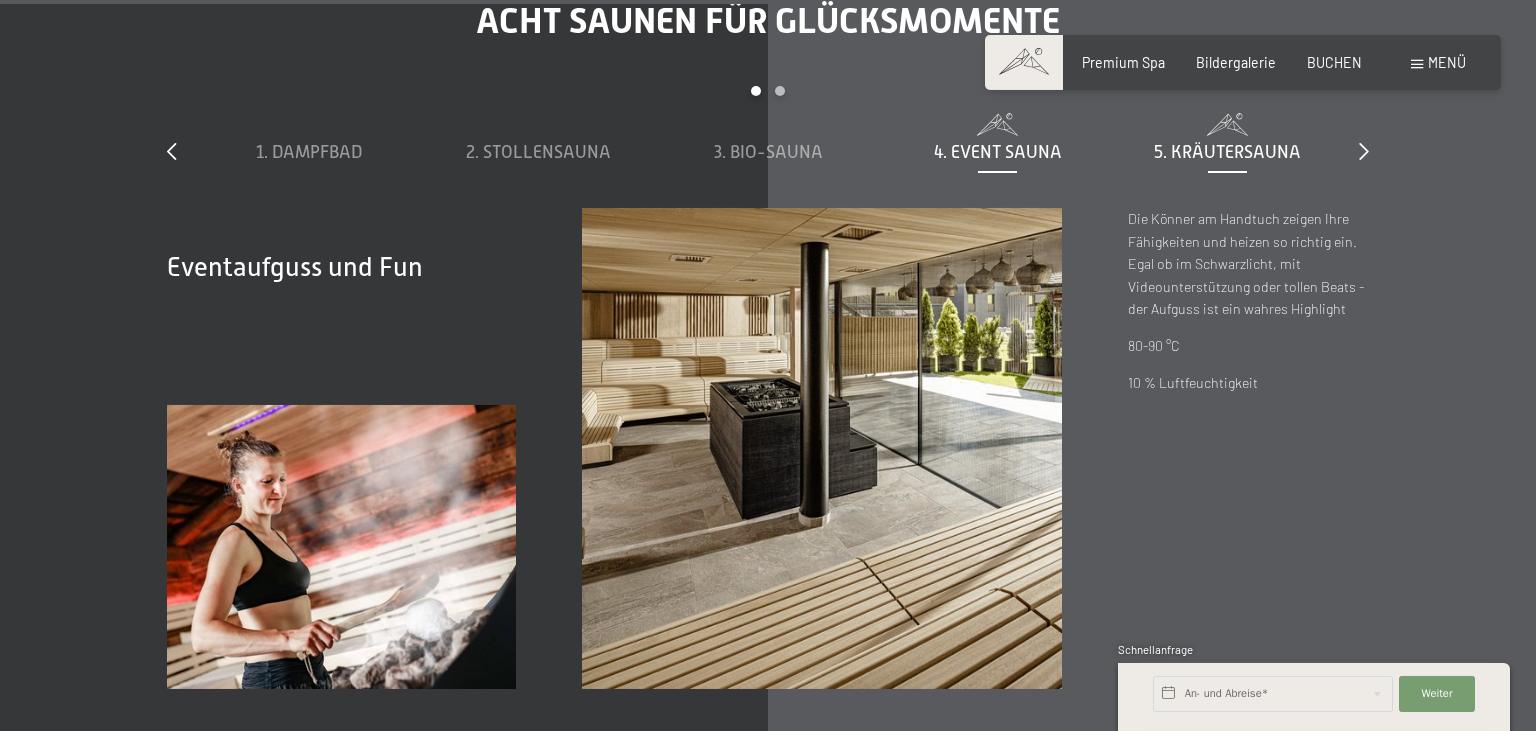click on "5. Kräutersauna" at bounding box center (1227, 152) 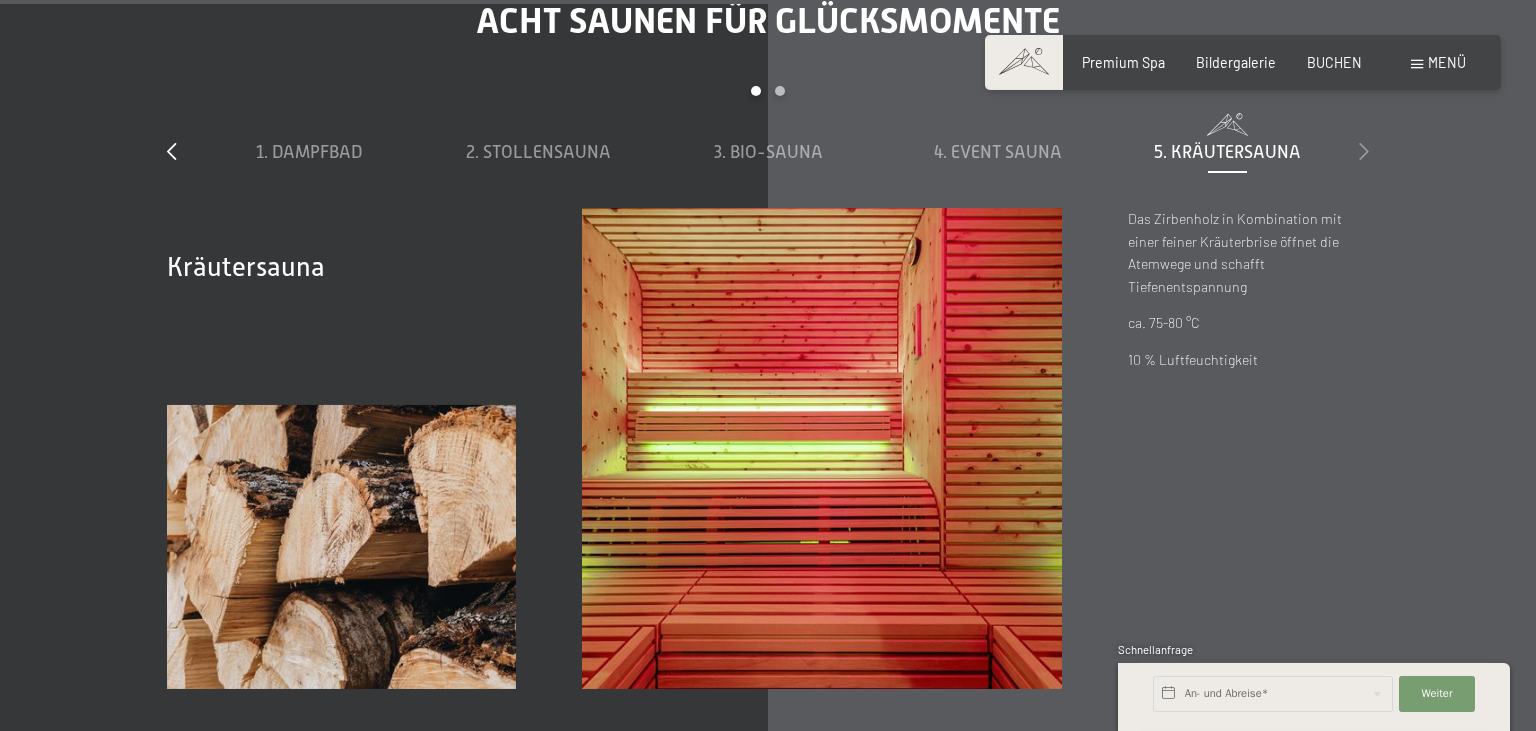 click at bounding box center (1364, 151) 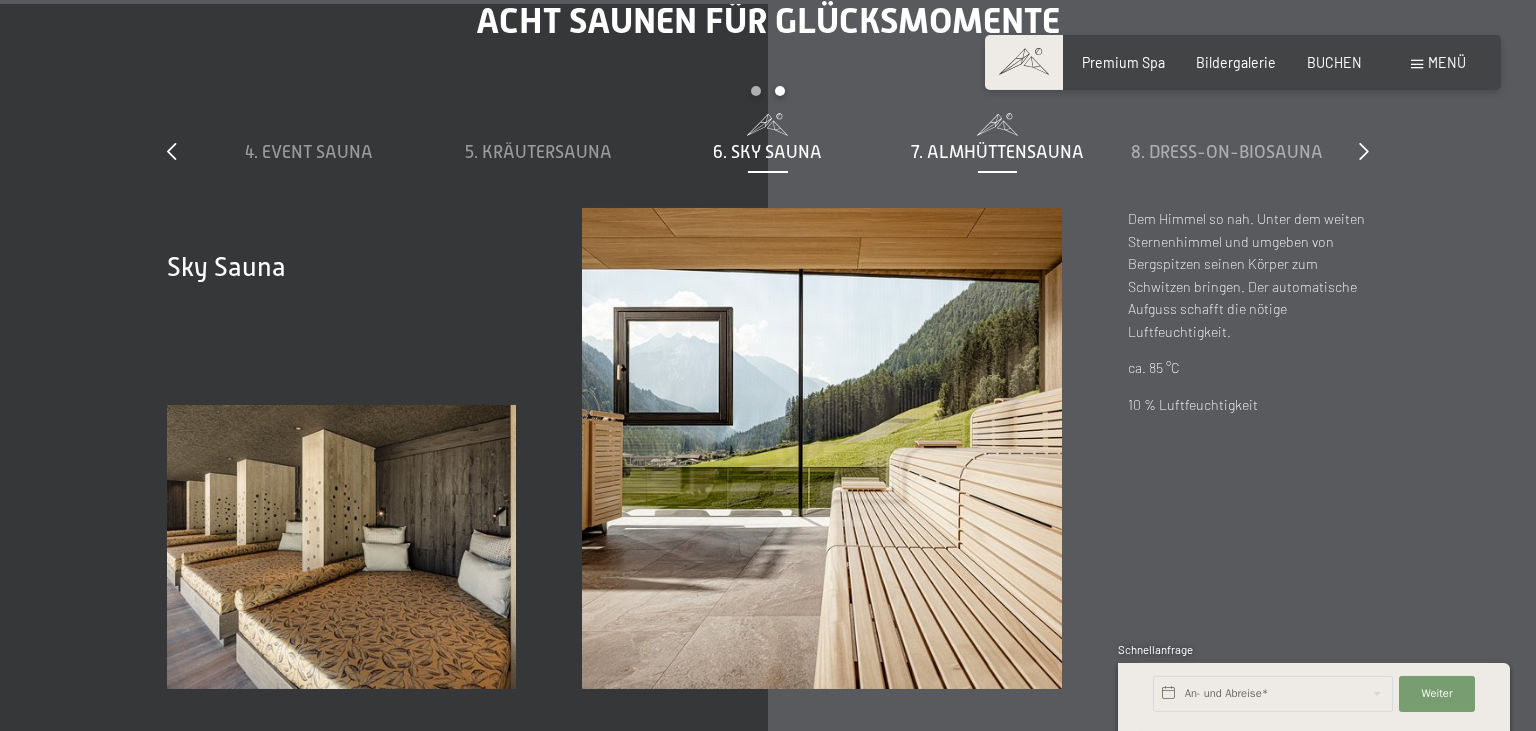click on "7. Almhüttensauna" at bounding box center (997, 152) 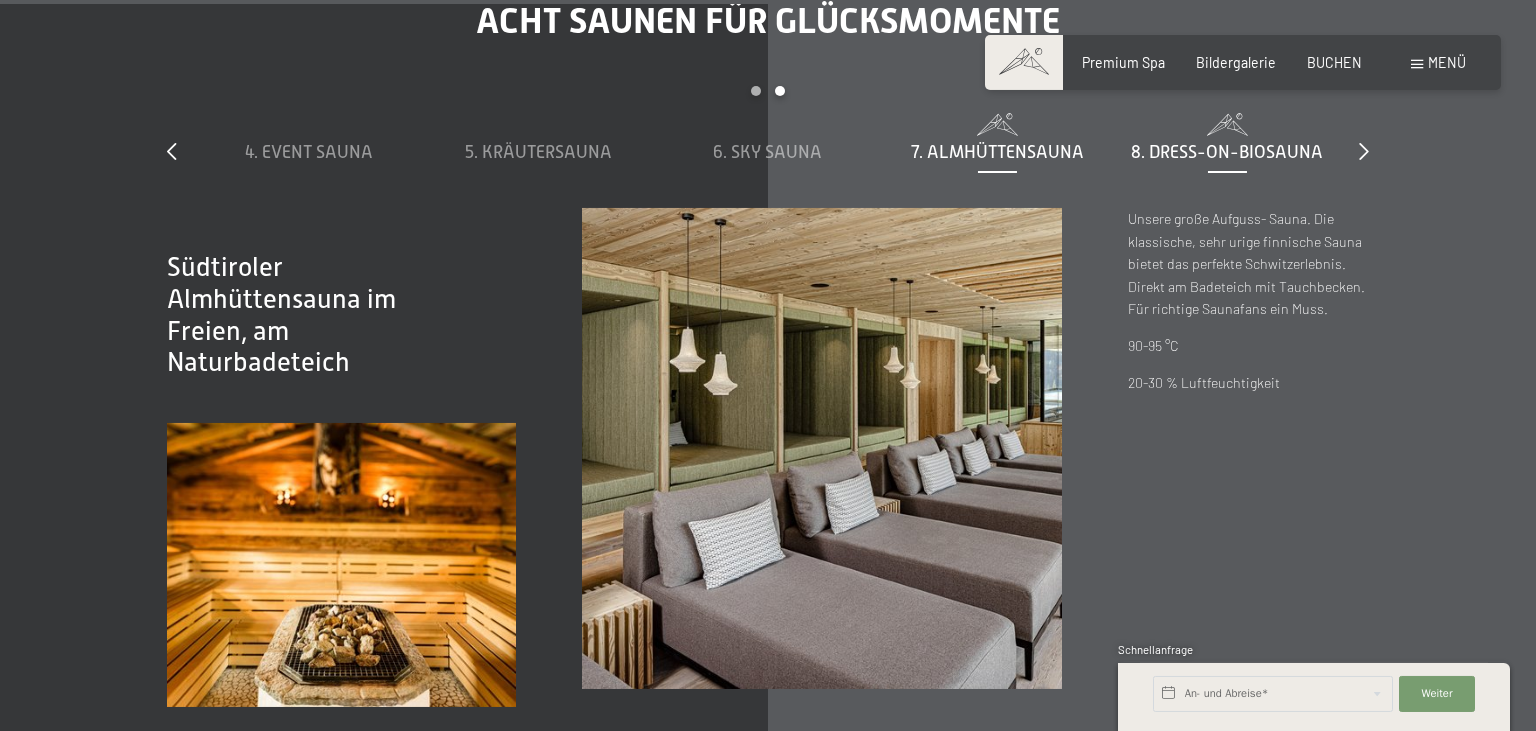 click on "8. Dress-on-Biosauna" at bounding box center (1227, 152) 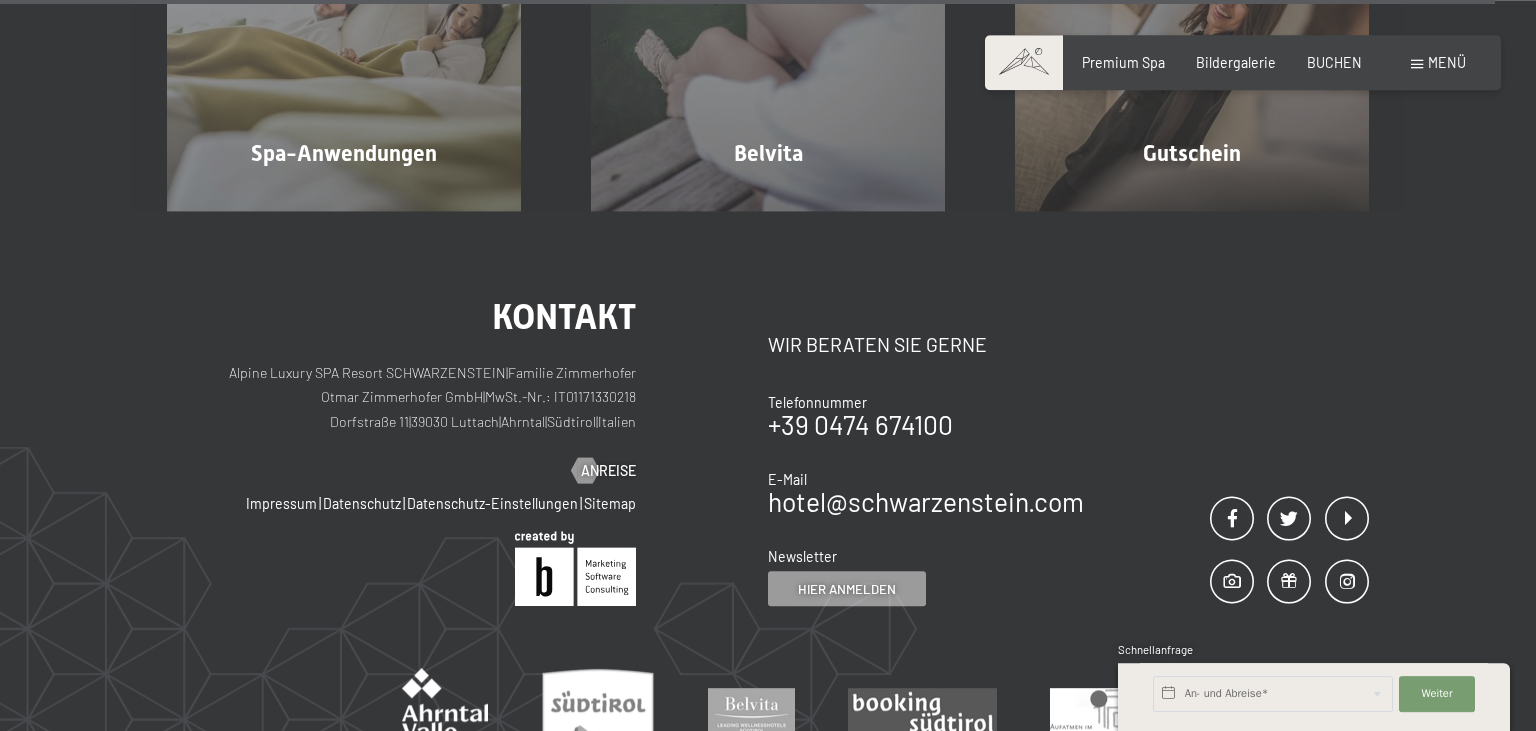 scroll, scrollTop: 10676, scrollLeft: 0, axis: vertical 